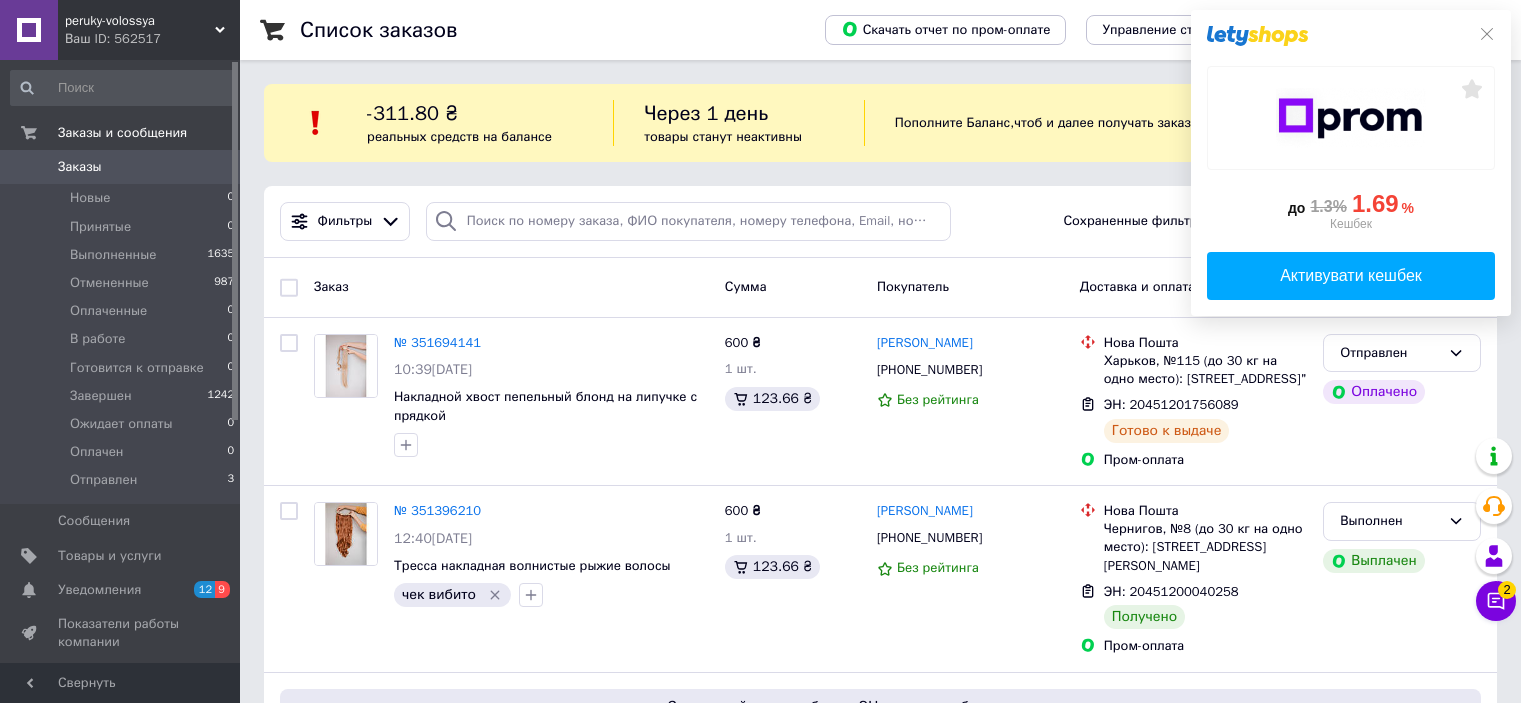 scroll, scrollTop: 0, scrollLeft: 0, axis: both 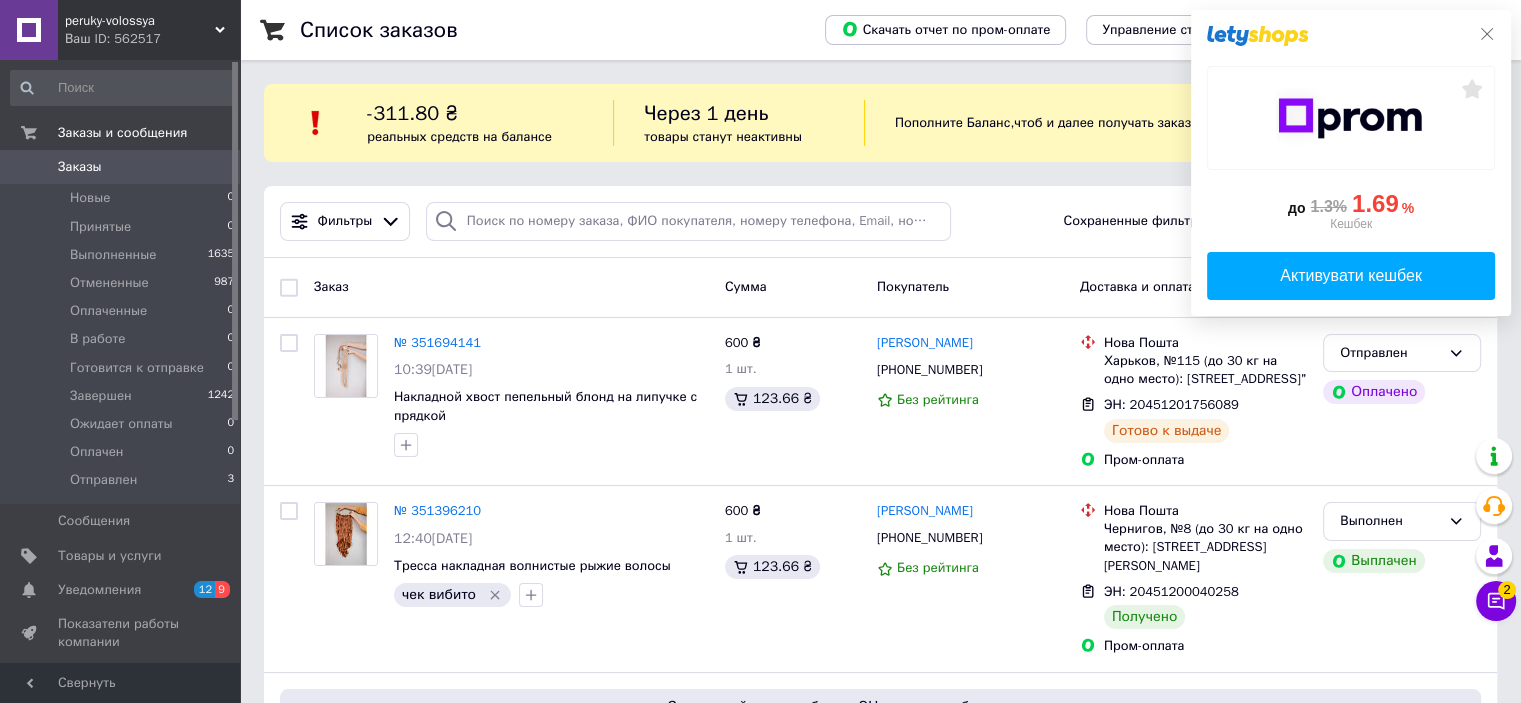 click 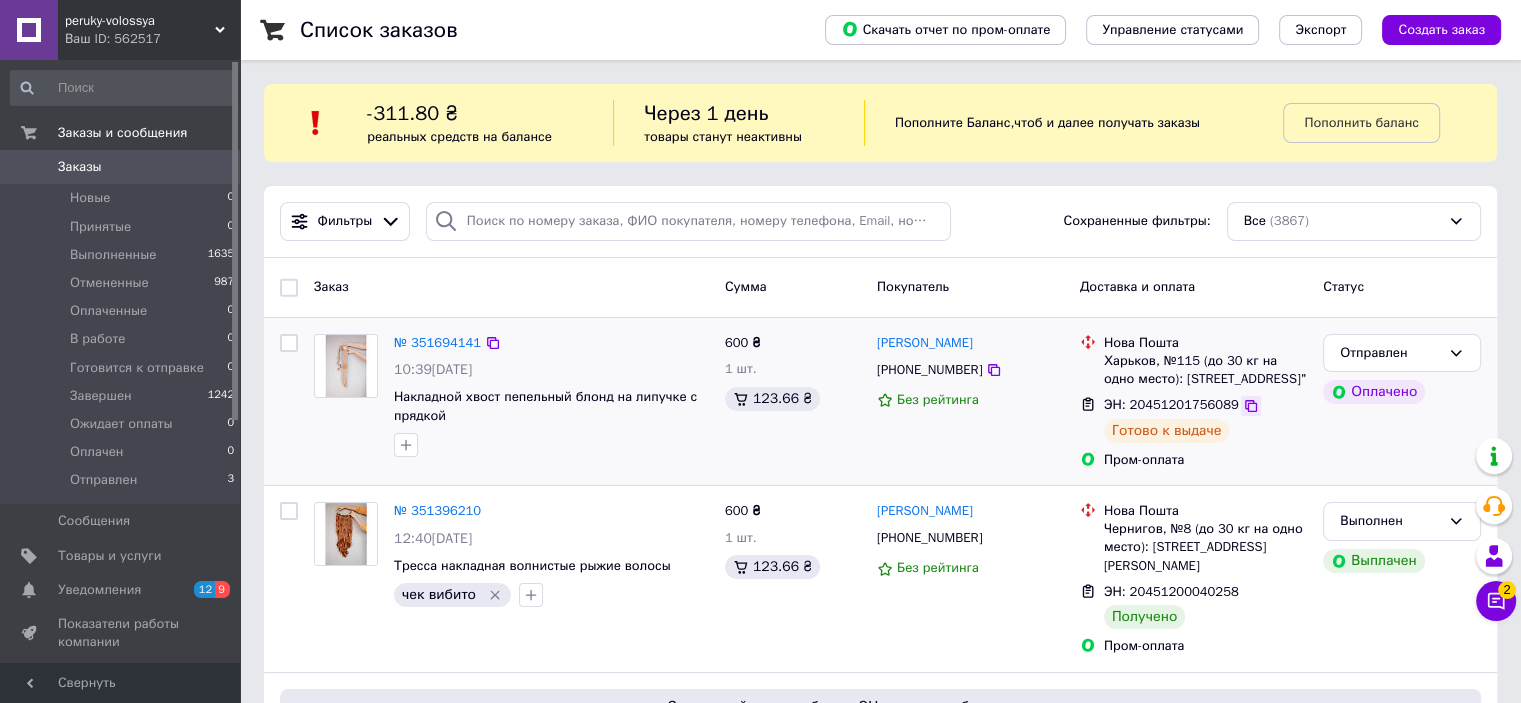 click 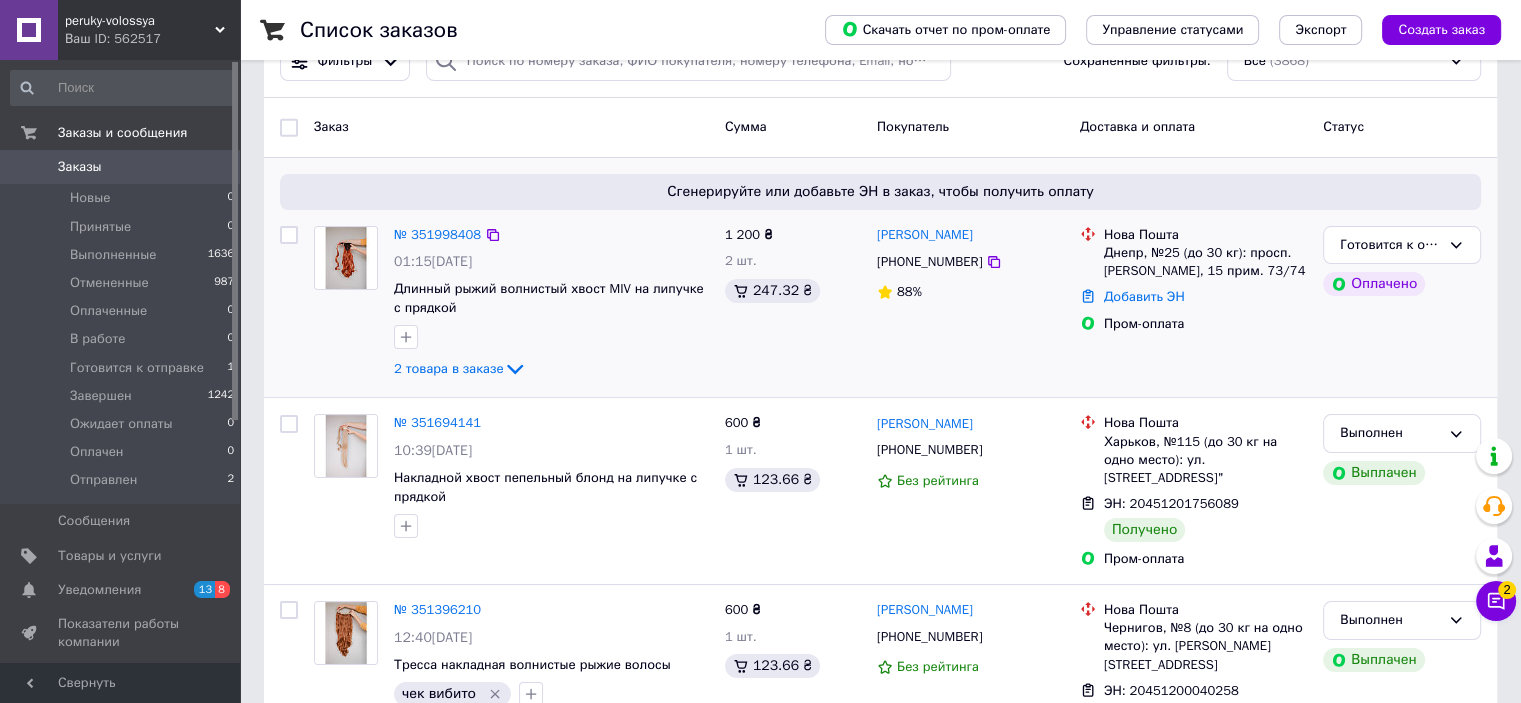 scroll, scrollTop: 200, scrollLeft: 0, axis: vertical 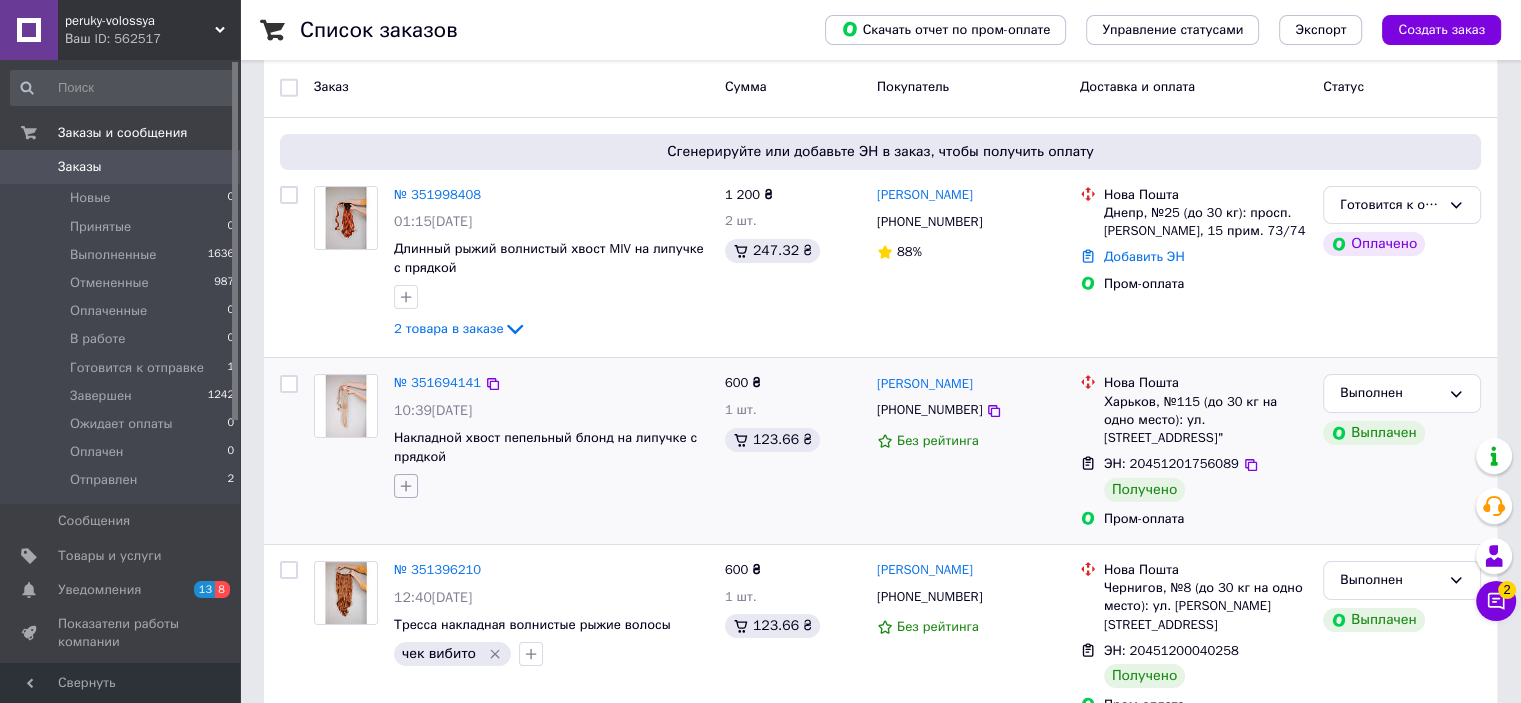 click 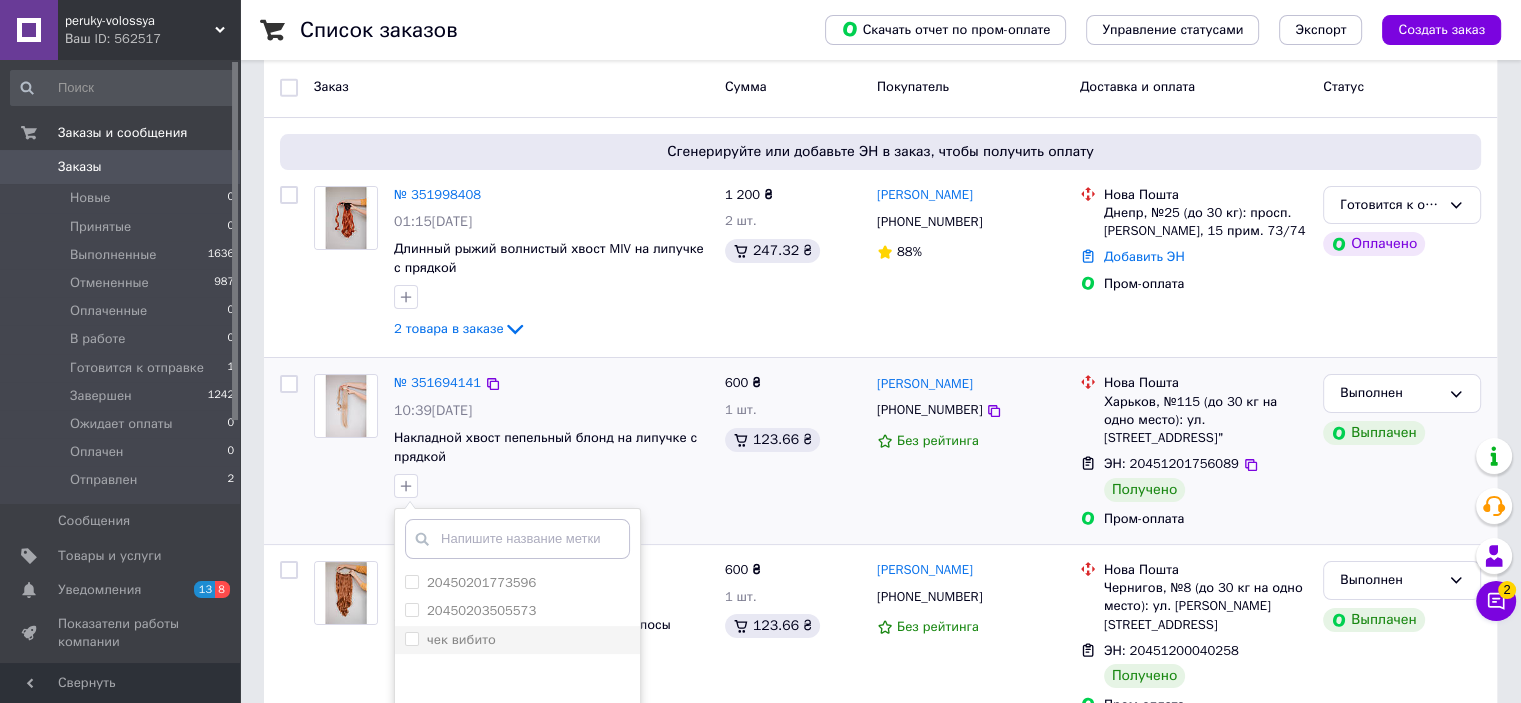 click on "чек вибито" at bounding box center (411, 638) 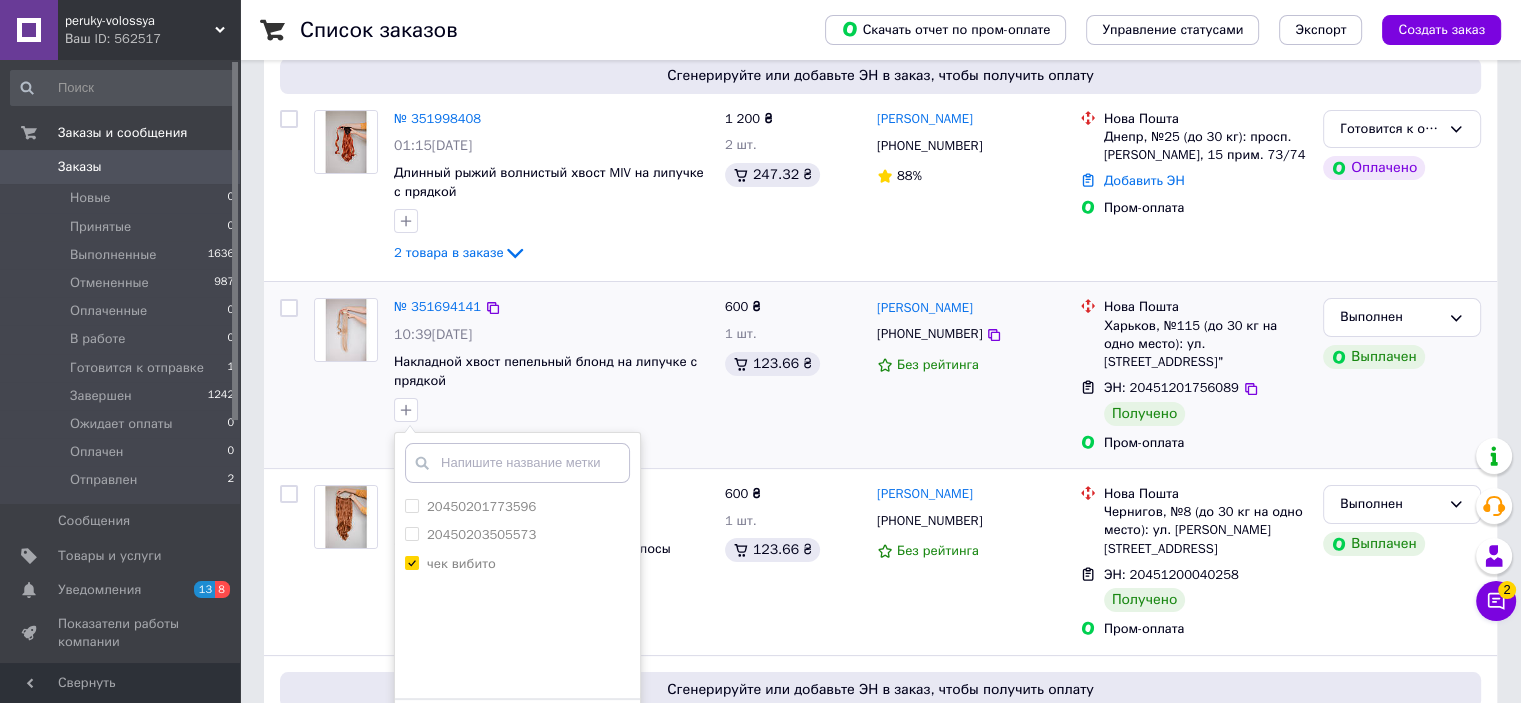 scroll, scrollTop: 400, scrollLeft: 0, axis: vertical 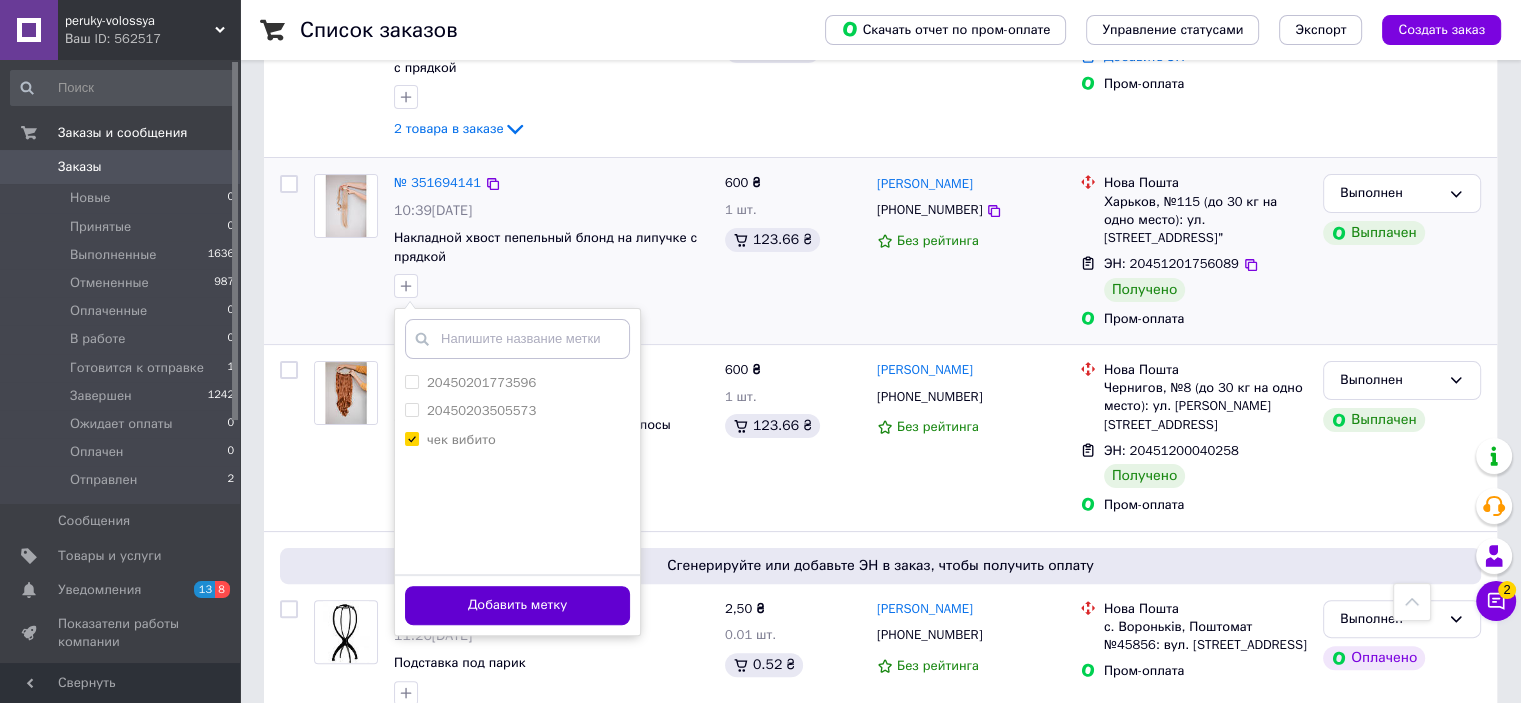click on "Добавить метку" at bounding box center (517, 605) 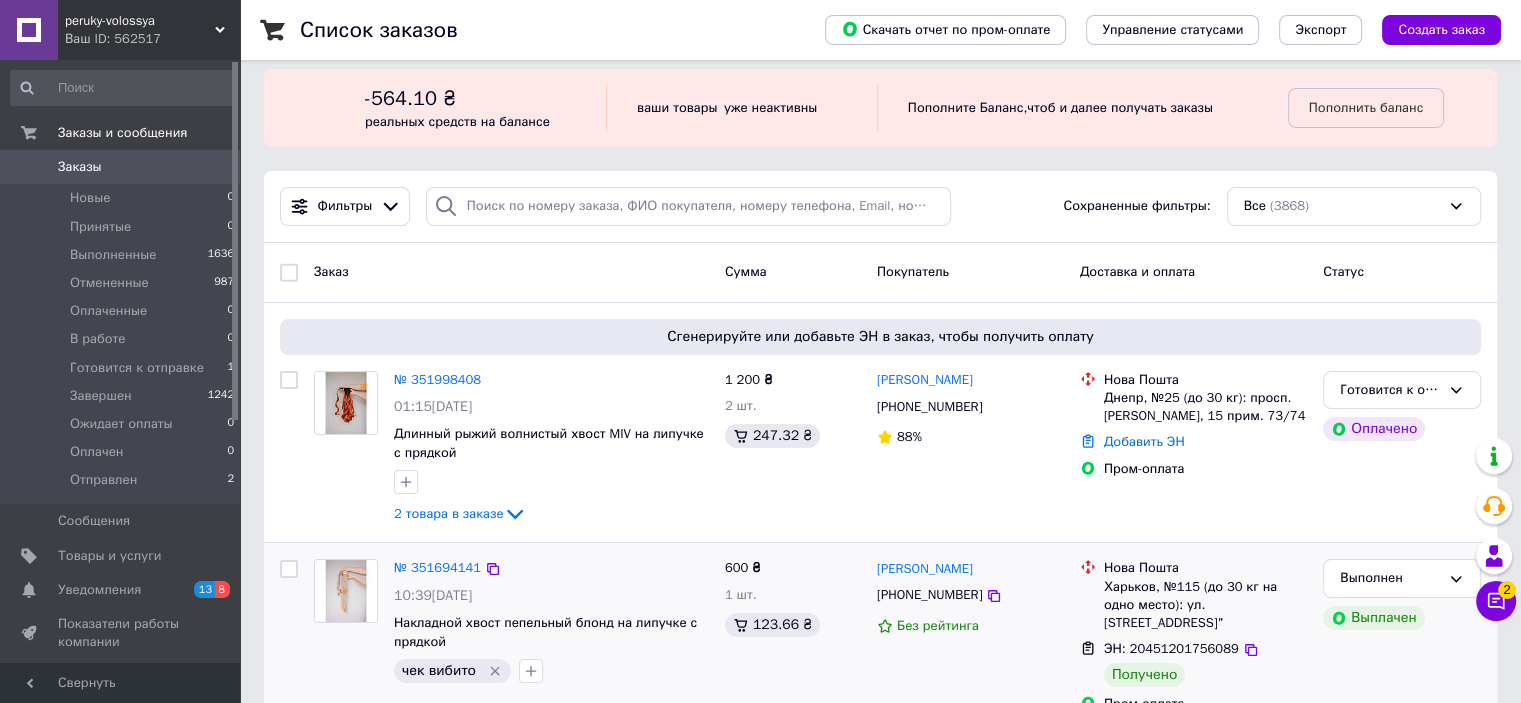 scroll, scrollTop: 0, scrollLeft: 0, axis: both 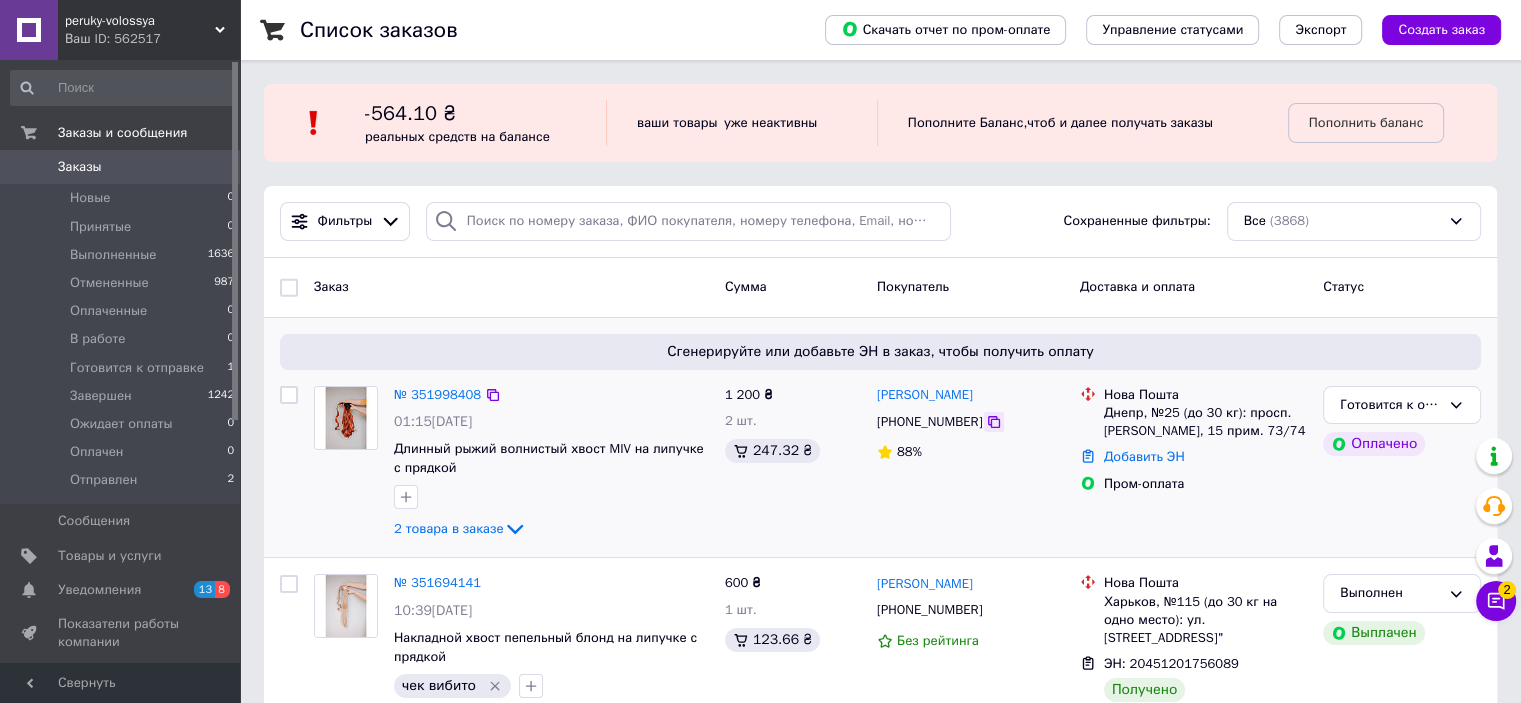 click 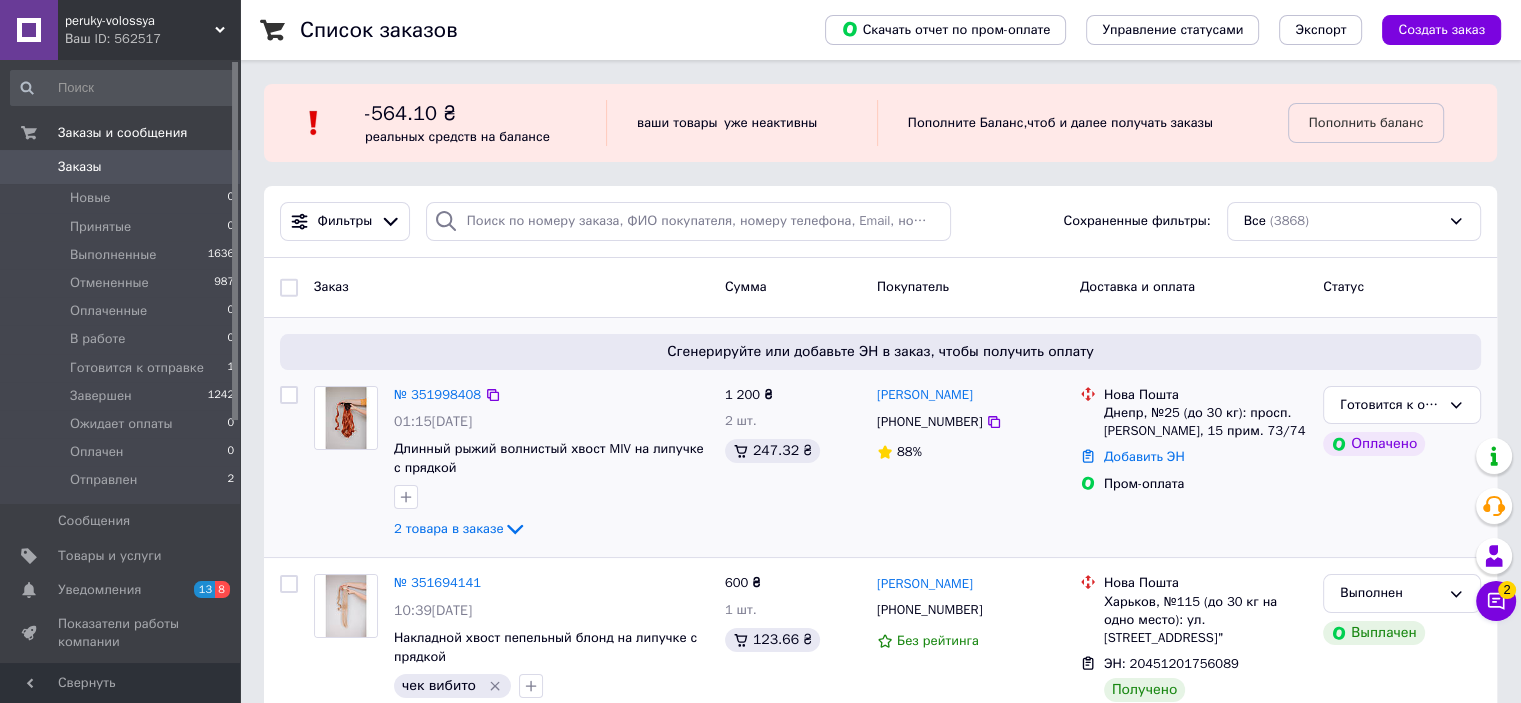 click on "Готовится к отправке Оплачено" at bounding box center [1402, 464] 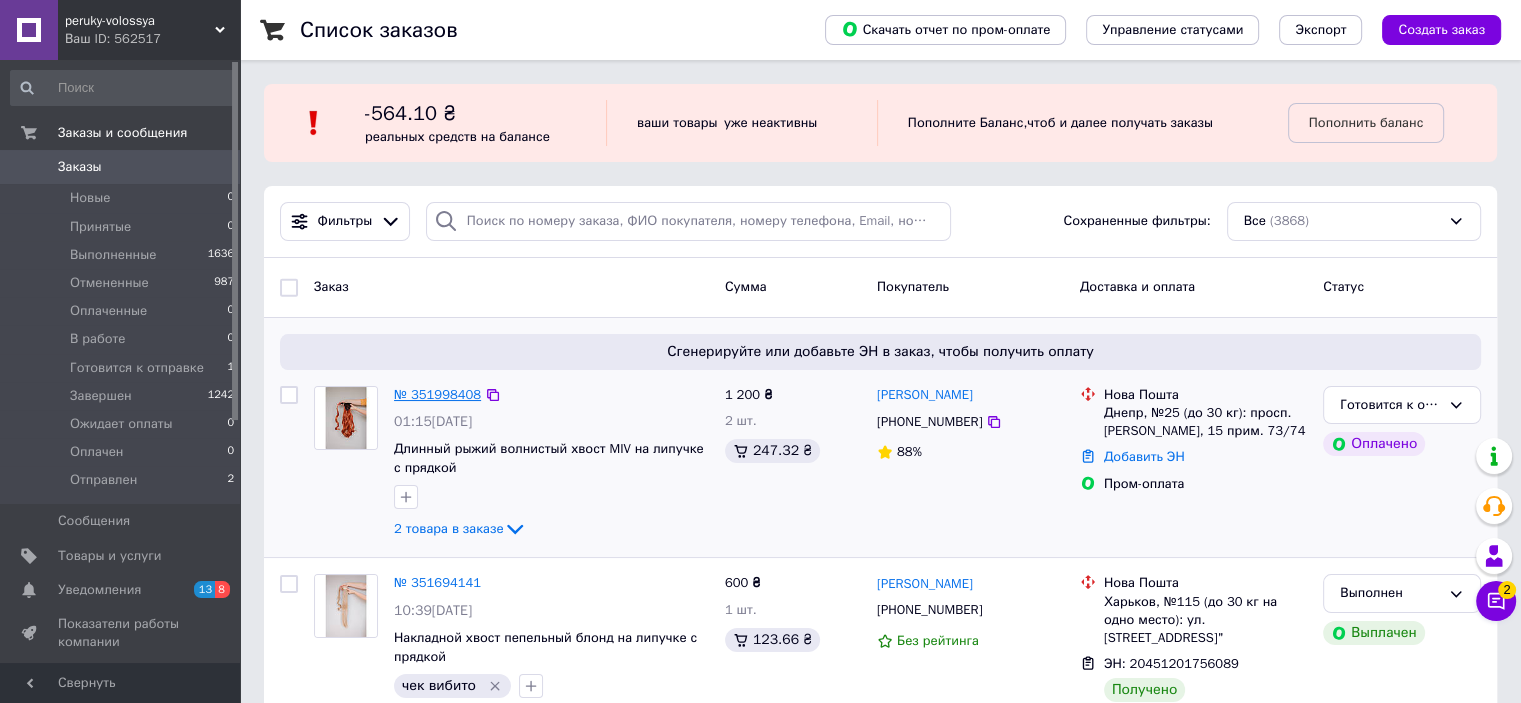 click on "№ 351998408" at bounding box center [437, 394] 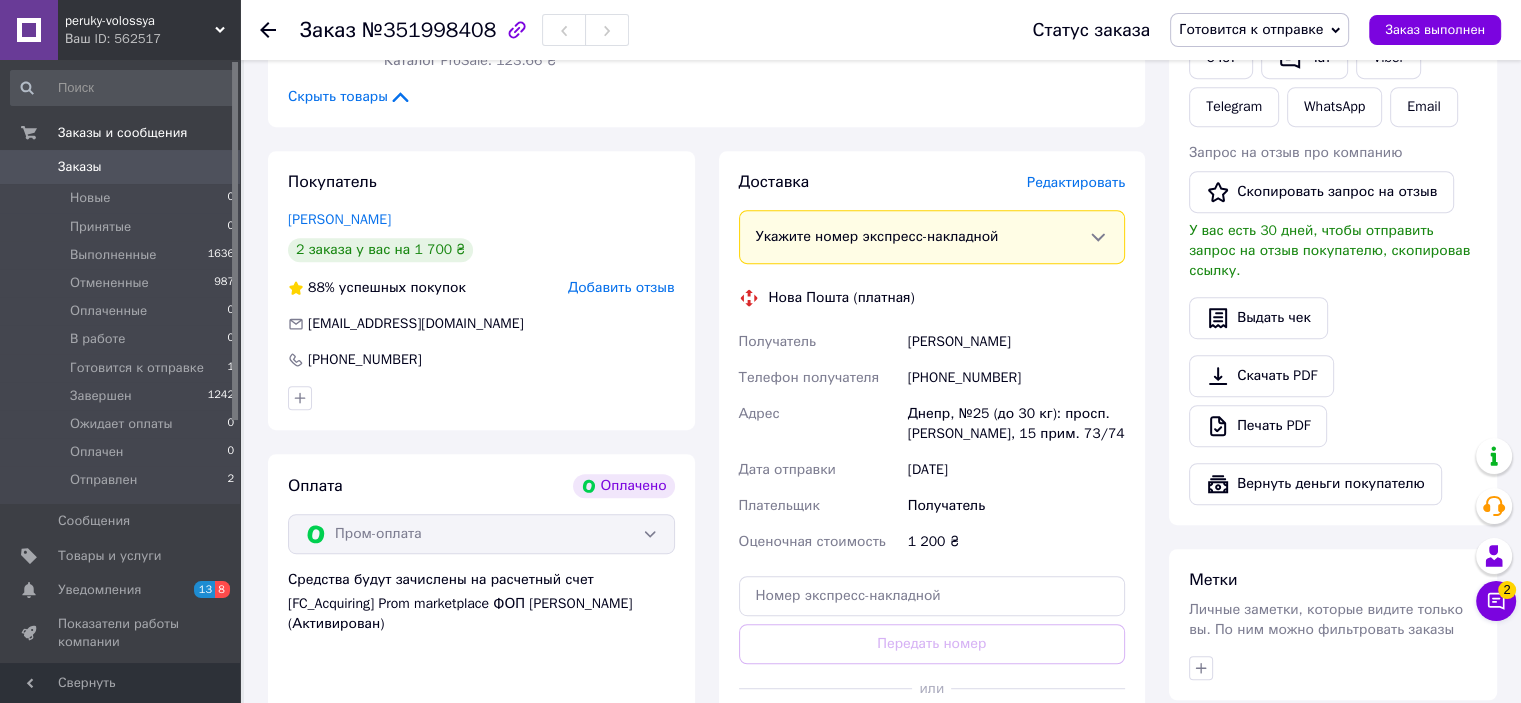 scroll, scrollTop: 1265, scrollLeft: 0, axis: vertical 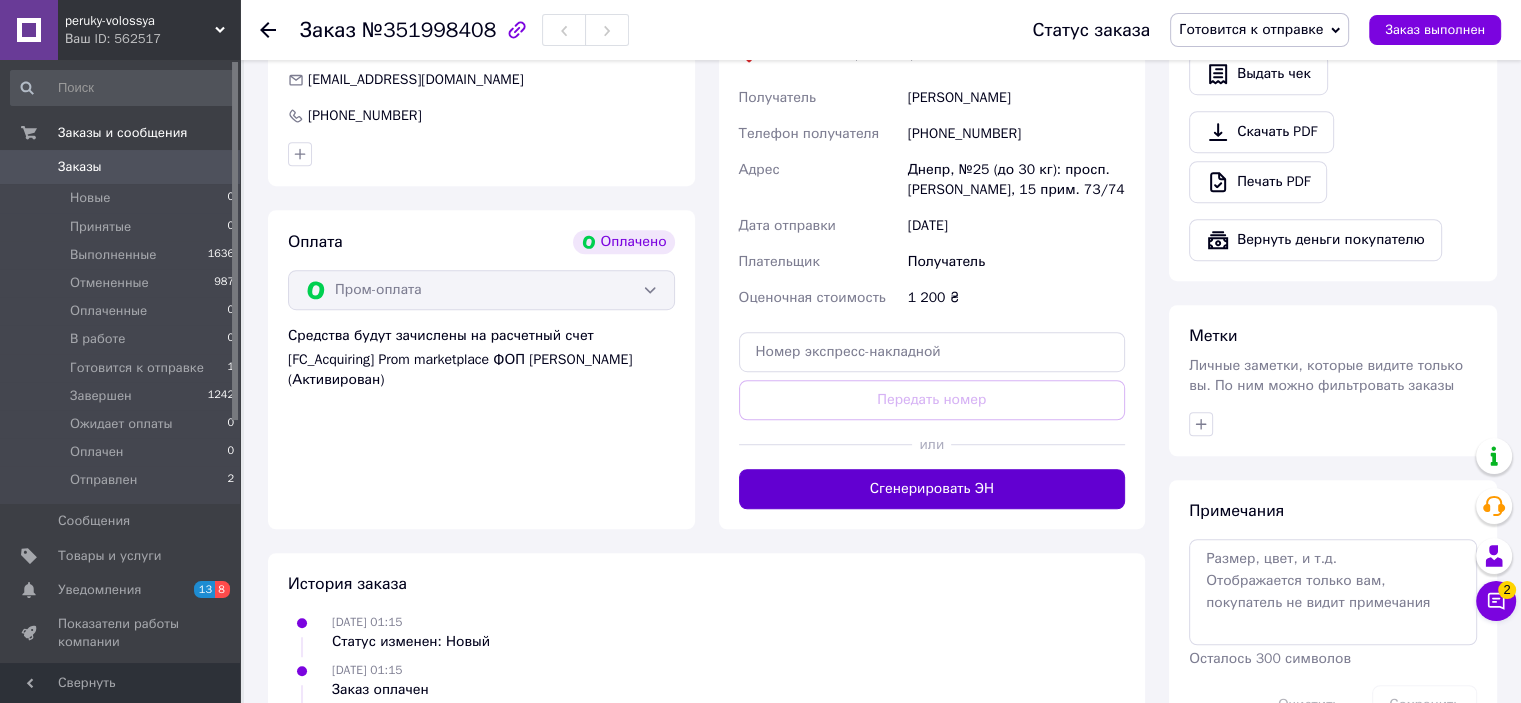 click on "Сгенерировать ЭН" at bounding box center [932, 489] 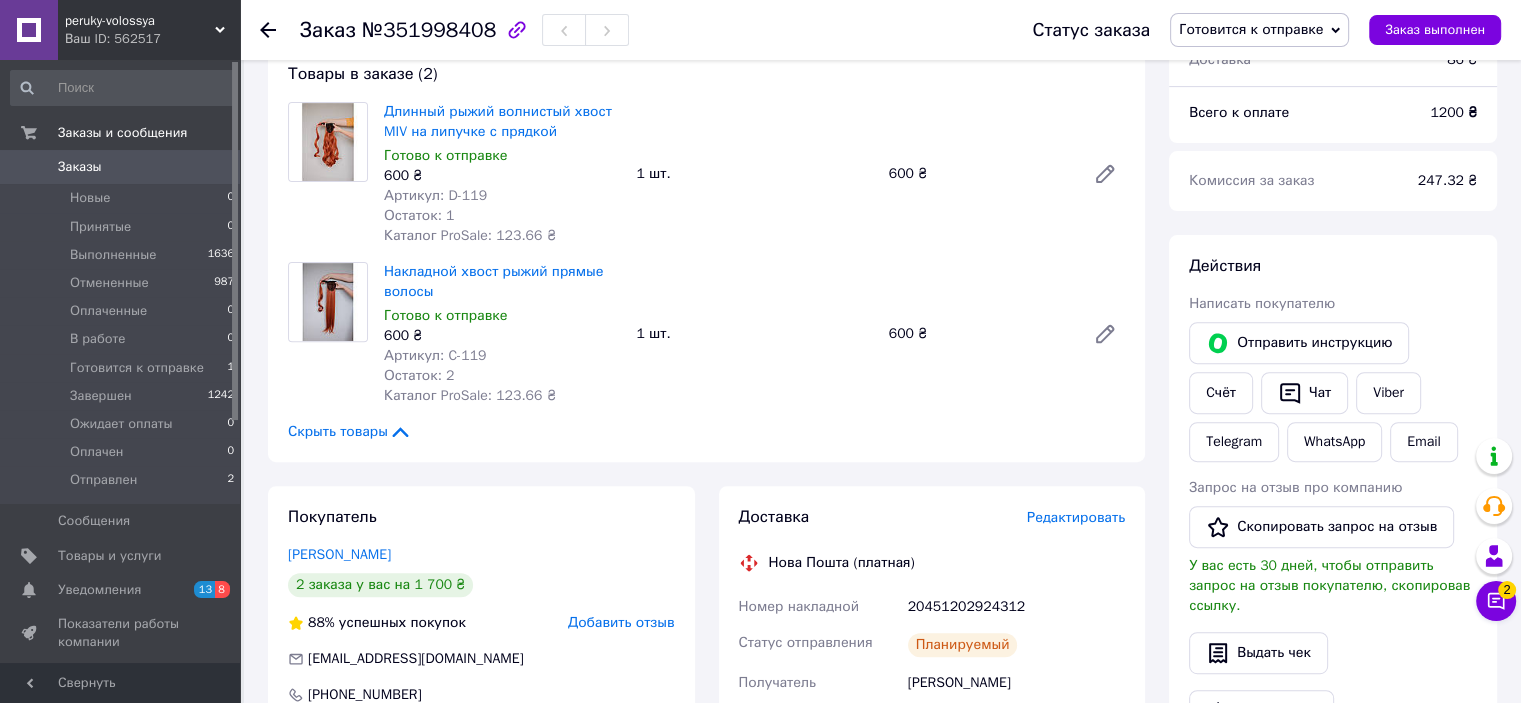 scroll, scrollTop: 565, scrollLeft: 0, axis: vertical 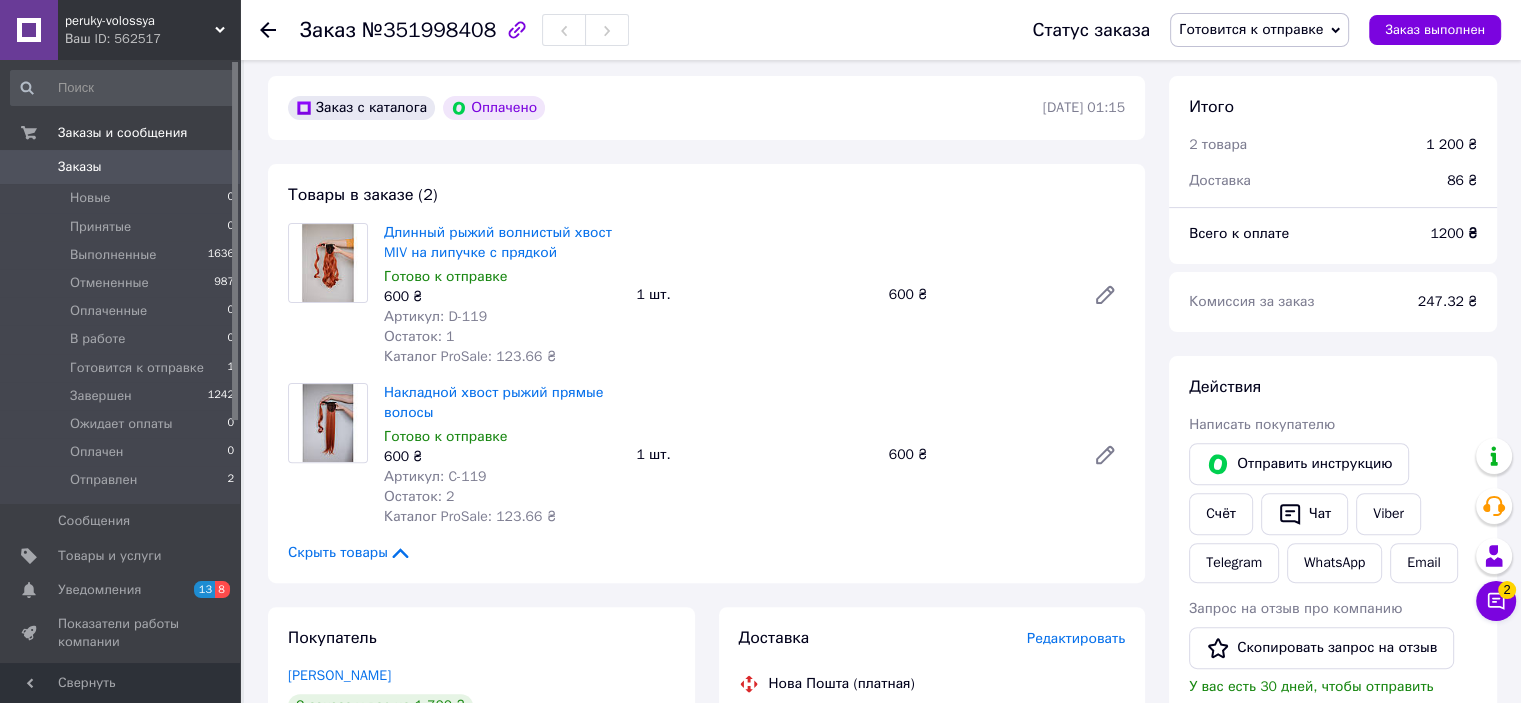 drag, startPoint x: 1424, startPoint y: 396, endPoint x: 1411, endPoint y: 369, distance: 29.966648 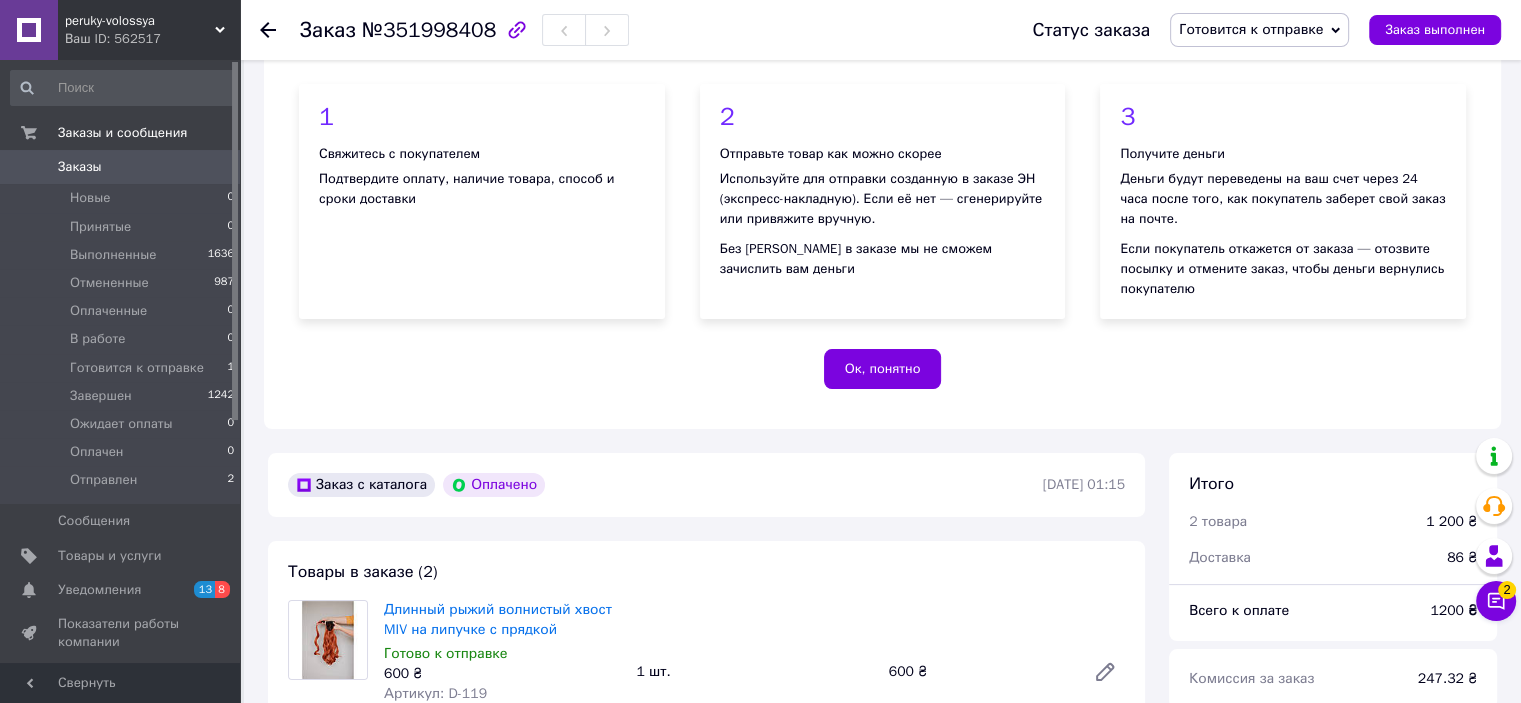 scroll, scrollTop: 0, scrollLeft: 0, axis: both 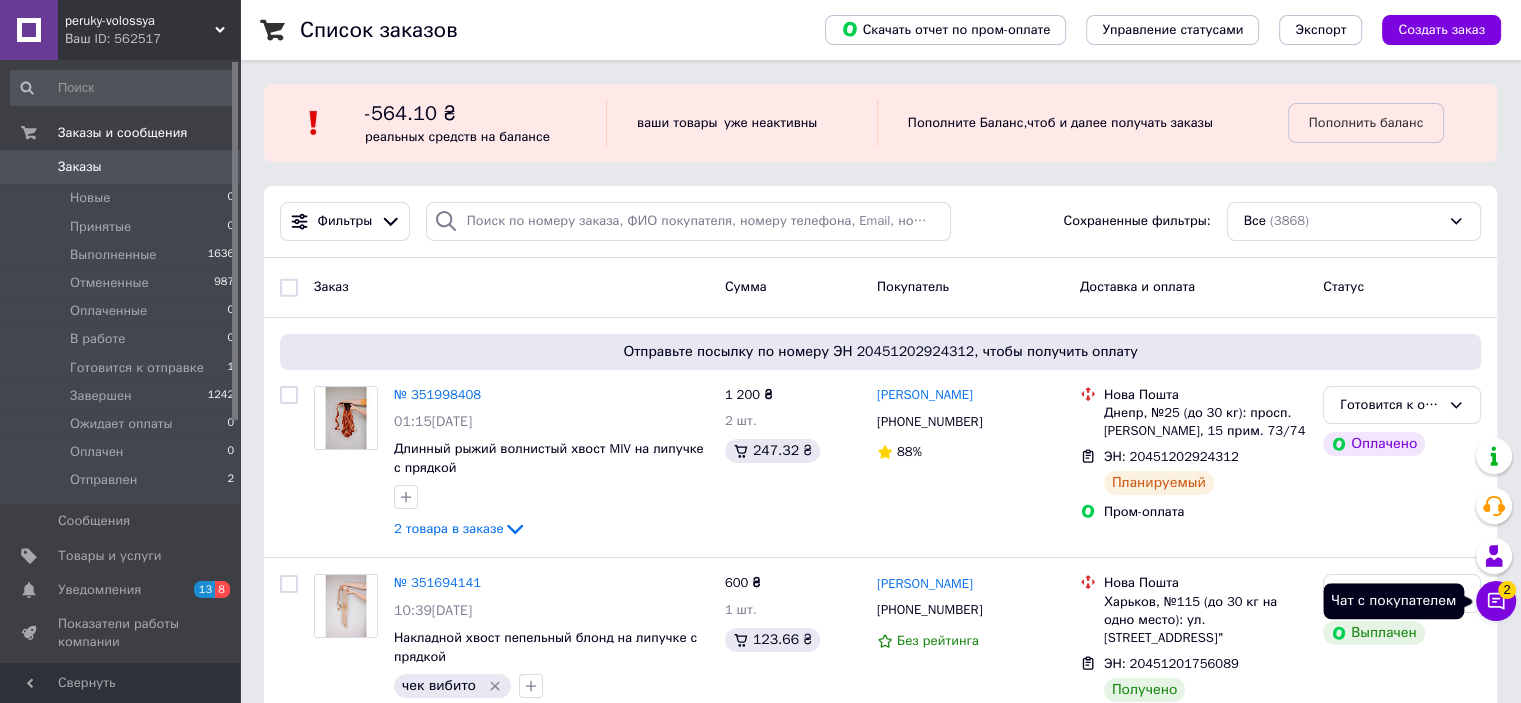 click 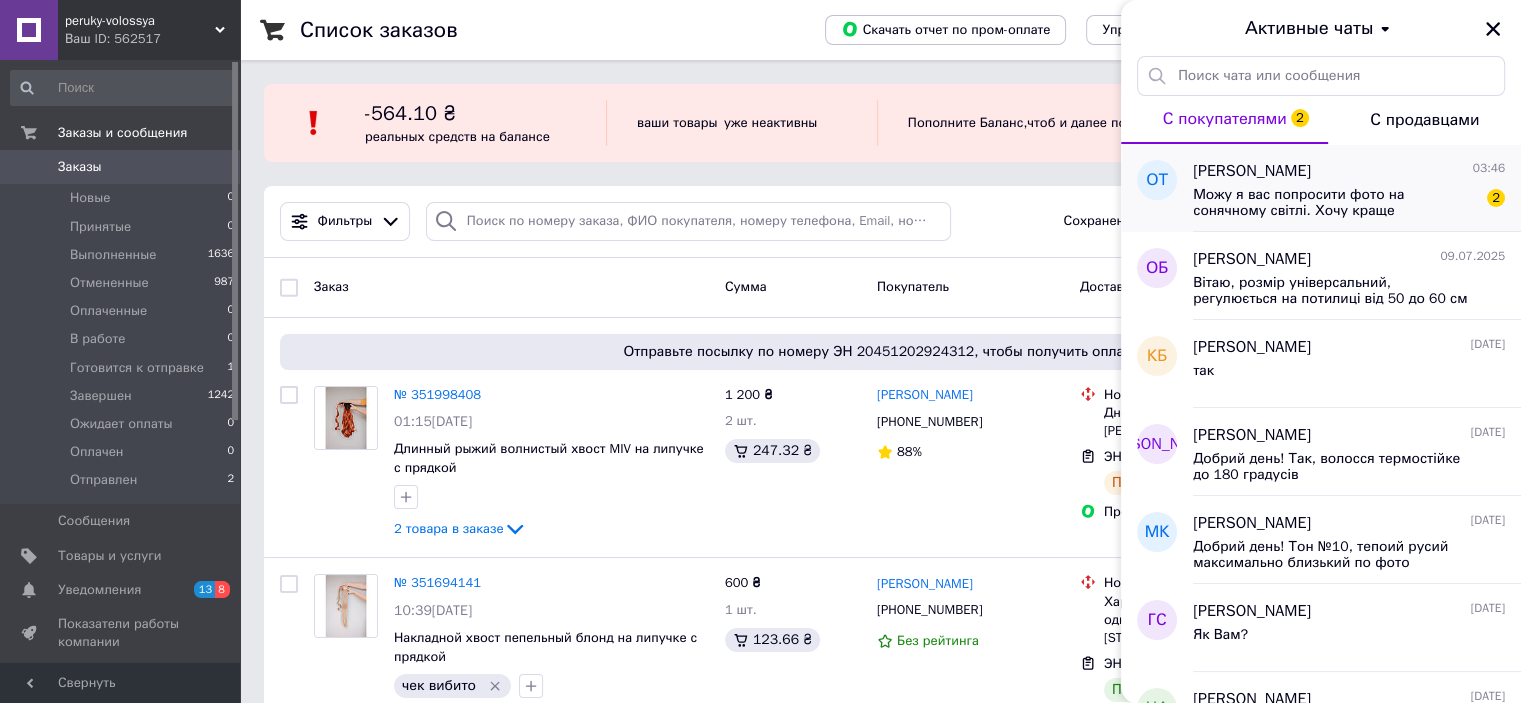click on "Можу я вас попросити фото на сонячному світлі. Хочу краще роздивитися колір." at bounding box center (1335, 203) 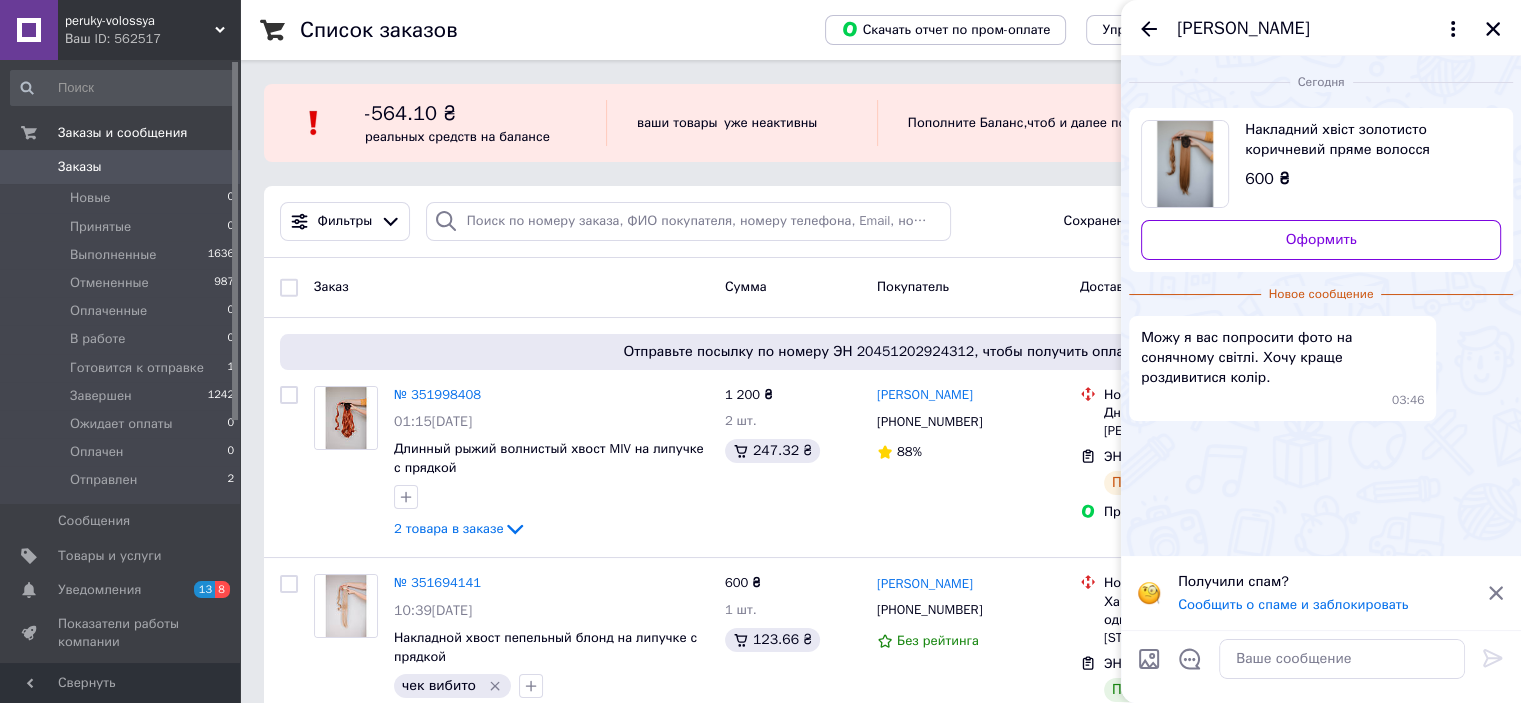 click at bounding box center [1185, 164] 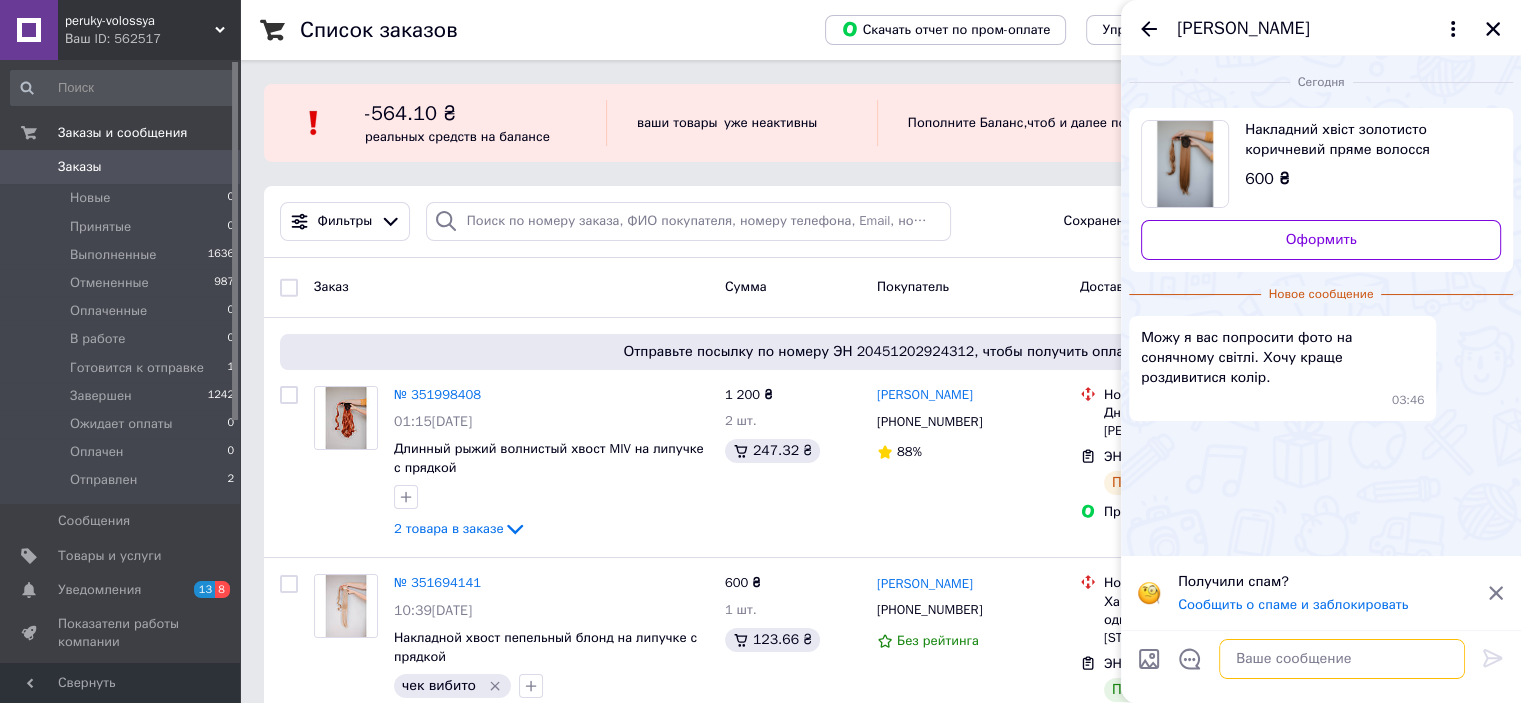 click at bounding box center [1342, 659] 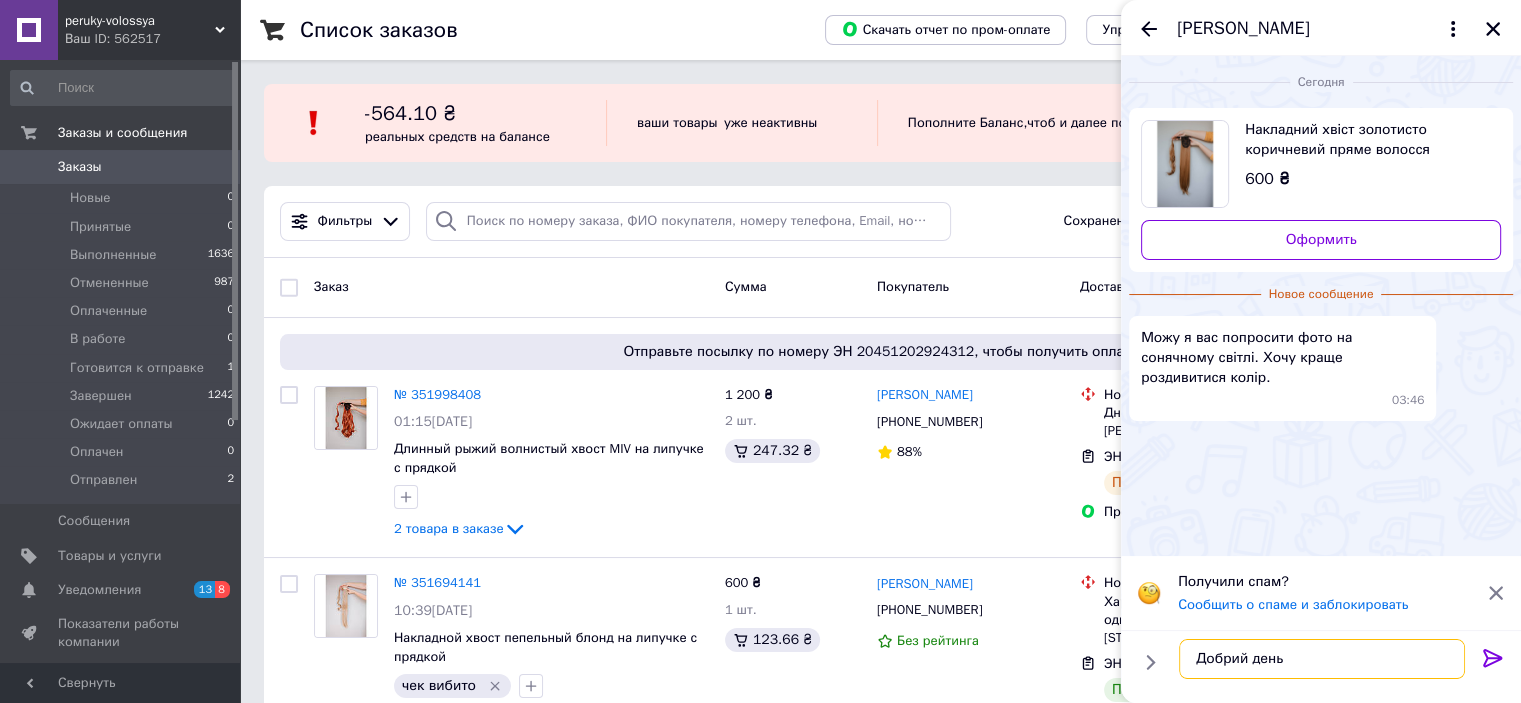 type on "Добрий день!" 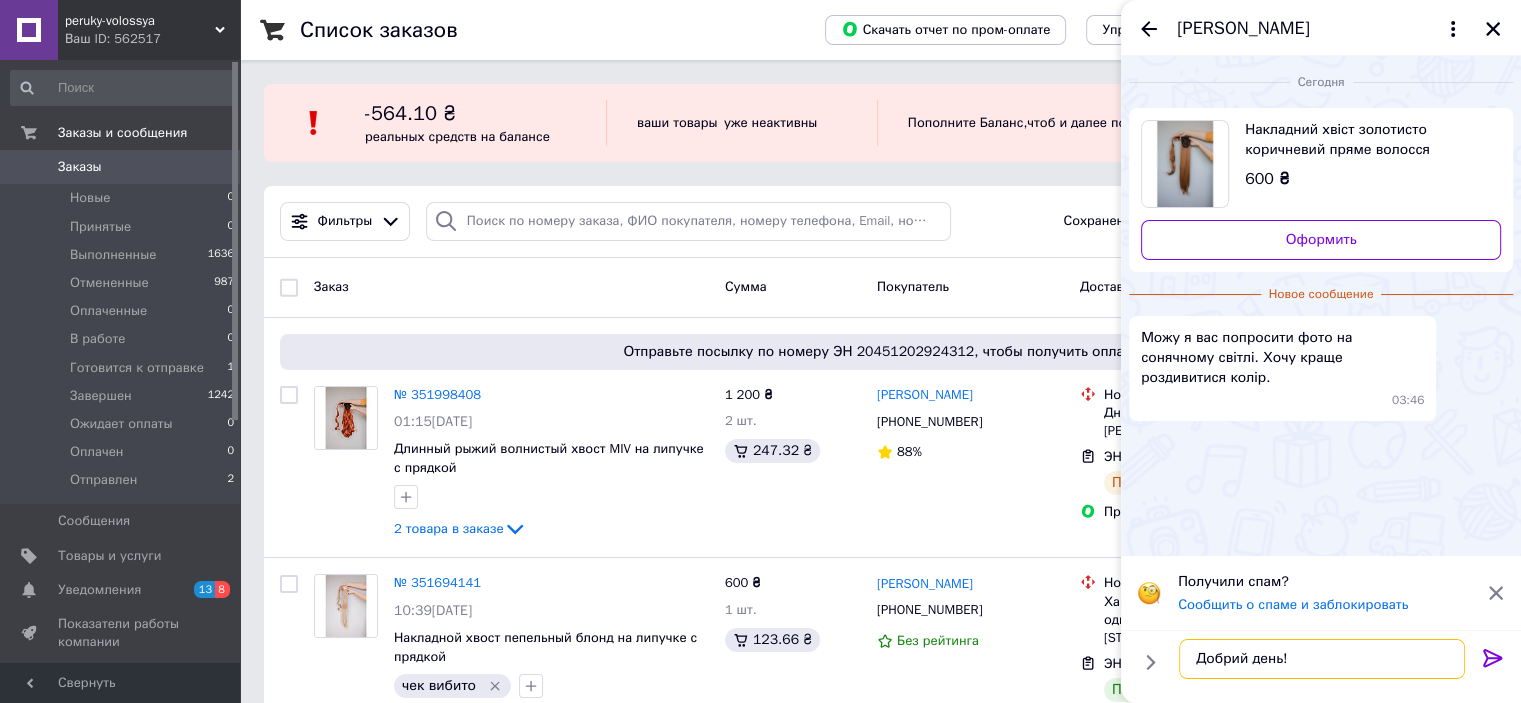 type 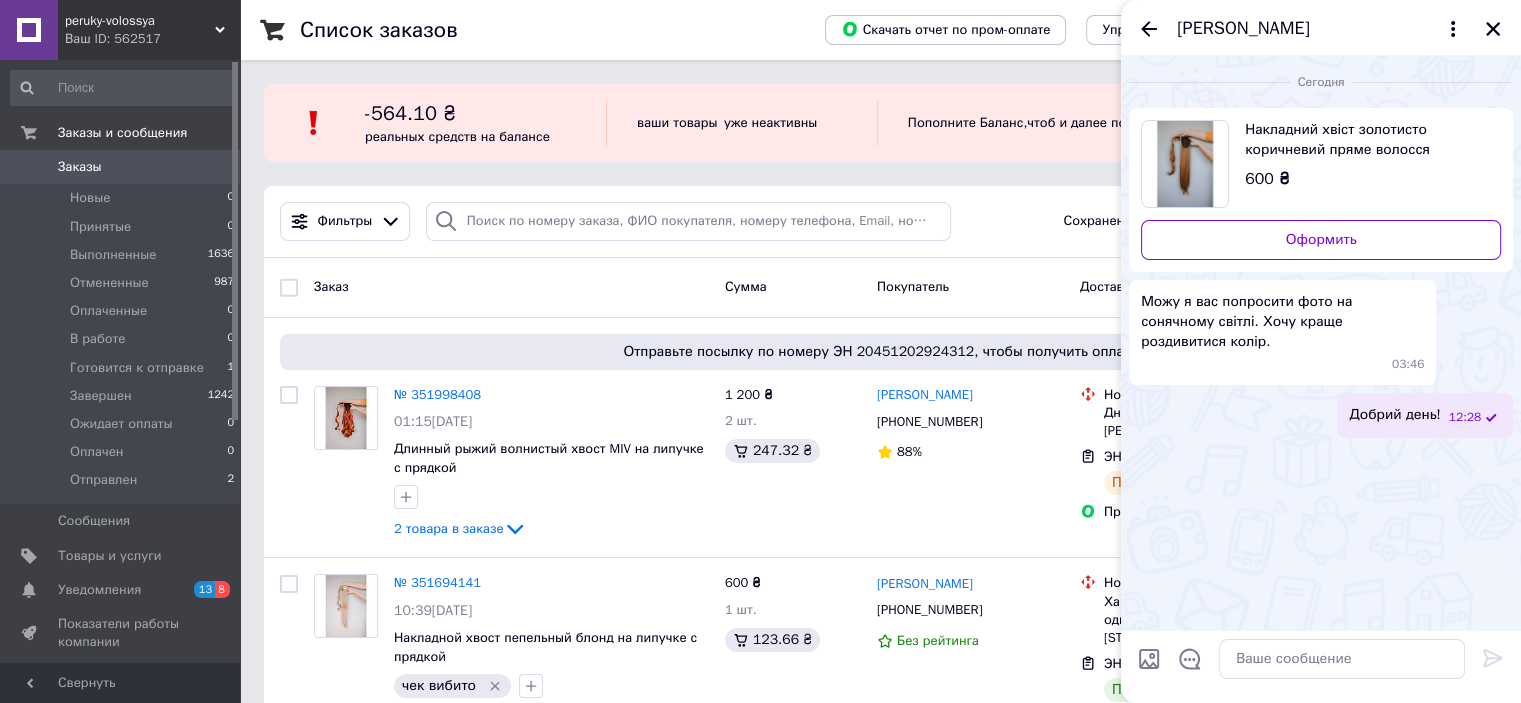 click on "Сегодня Накладний хвіст золотисто коричневий пряме волосся 600 ₴ Оформить Можу я вас попросити фото на сонячному світлі. Хочу краще роздивитися колір.  03:46 Добрий день! 12:28" at bounding box center (1321, 343) 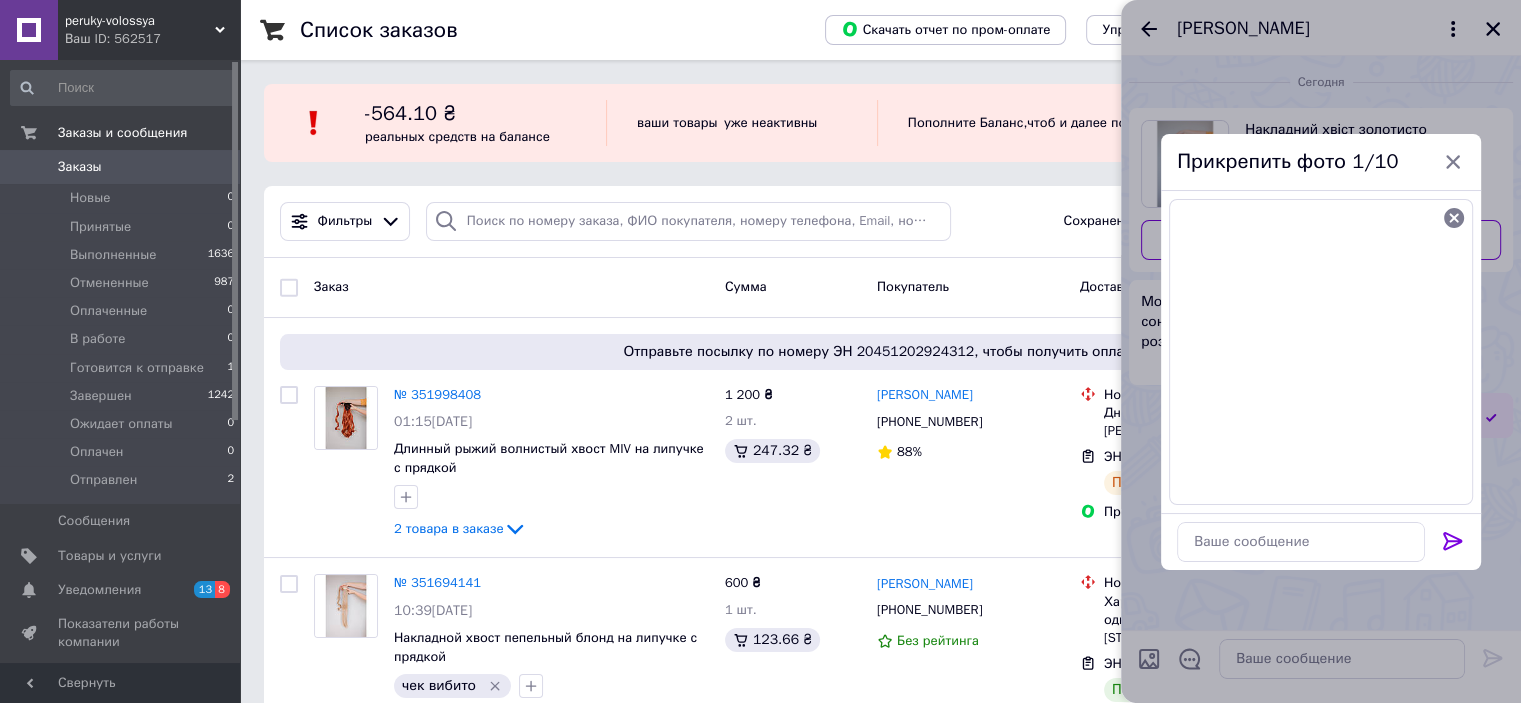click 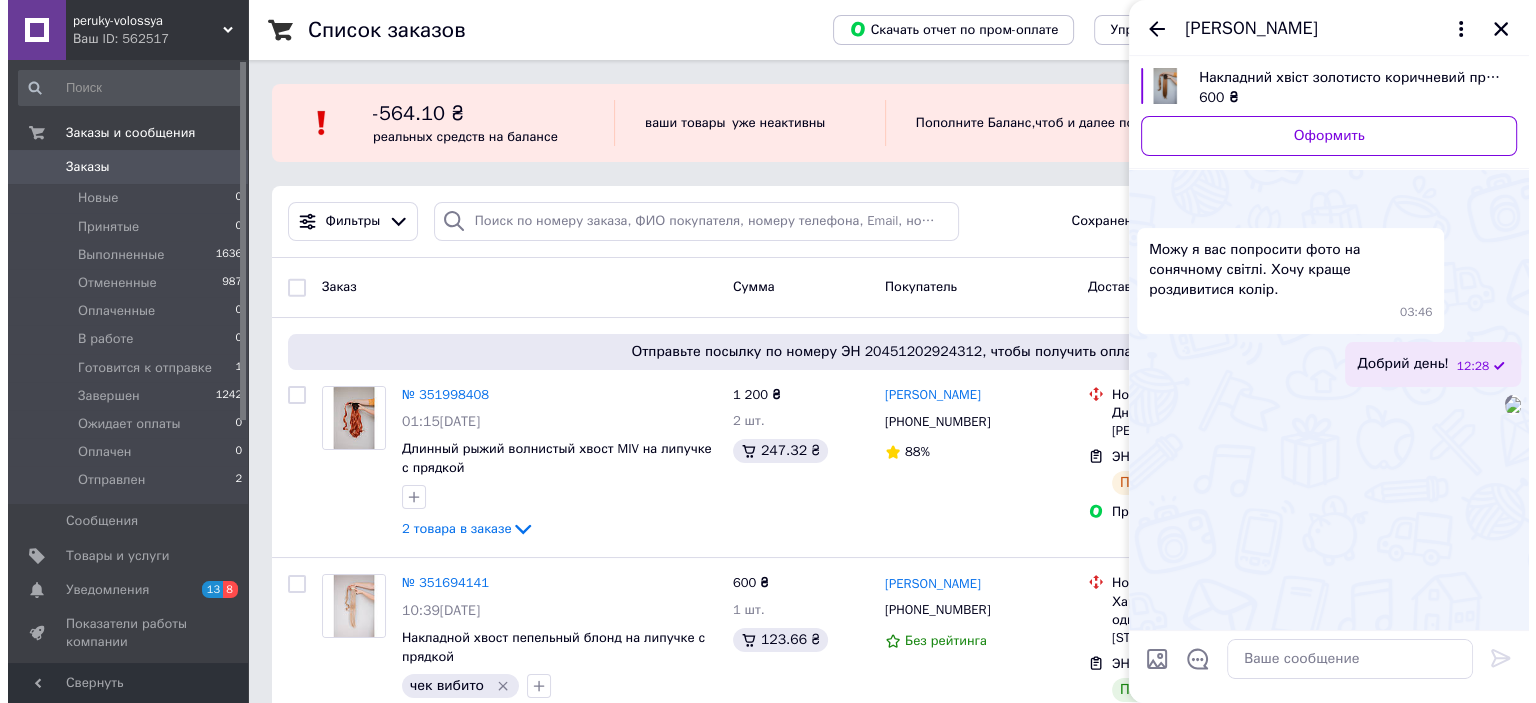 scroll, scrollTop: 52, scrollLeft: 0, axis: vertical 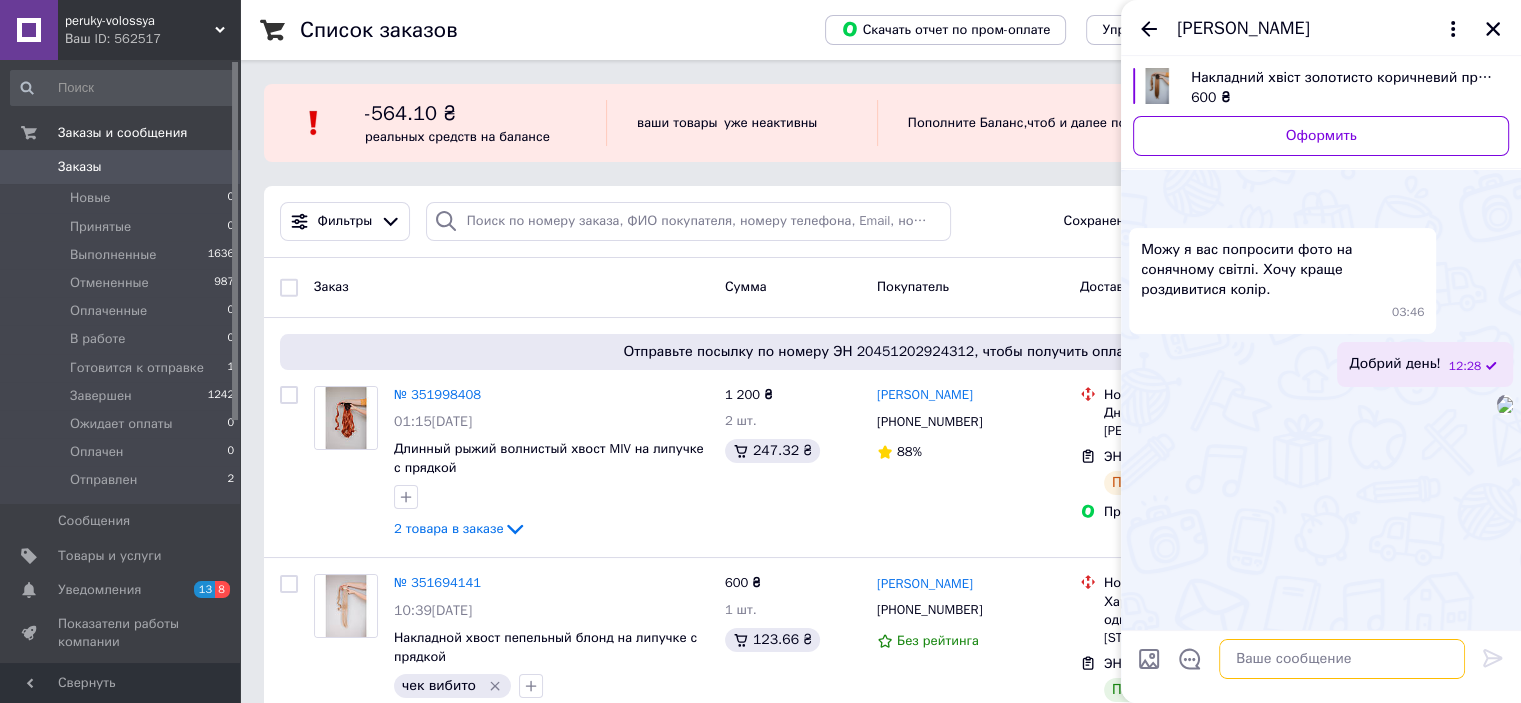 click at bounding box center (1342, 659) 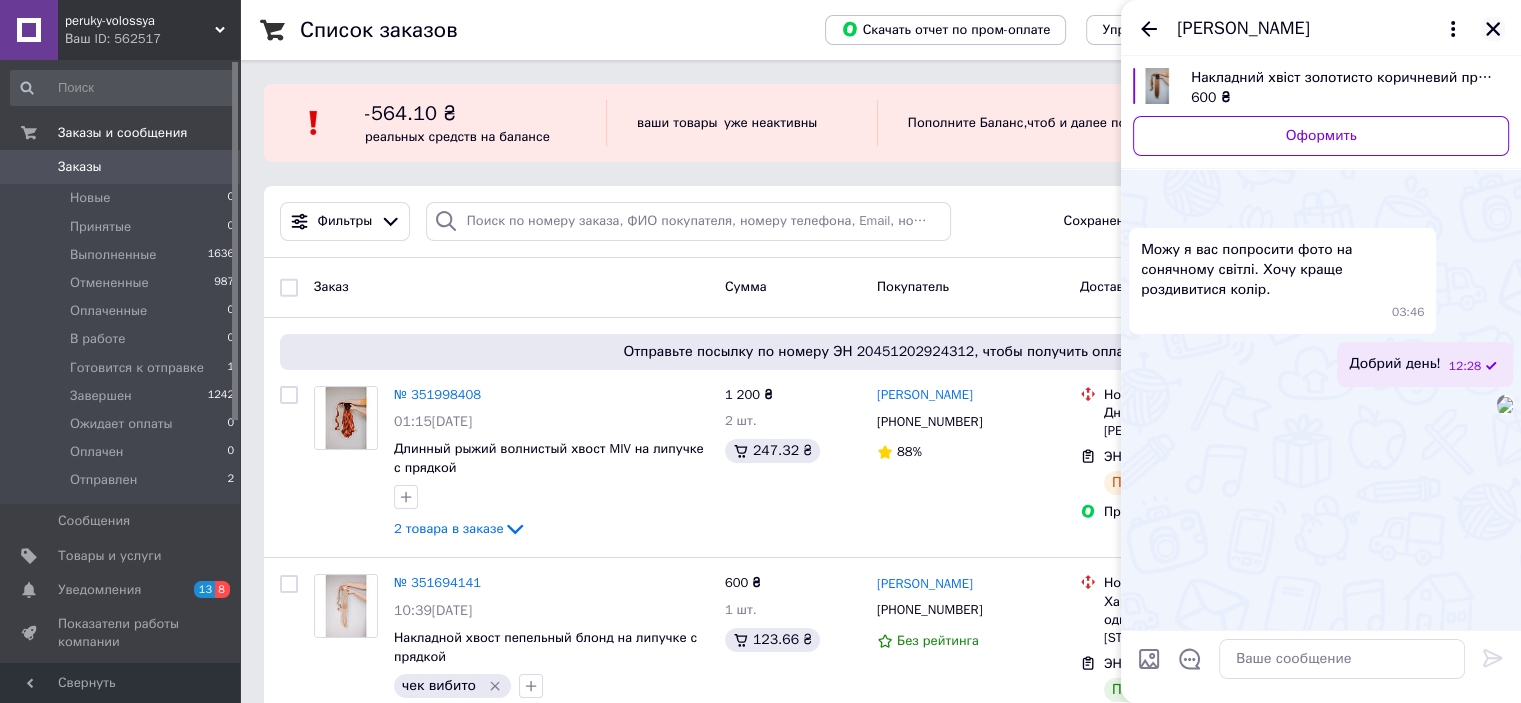 click 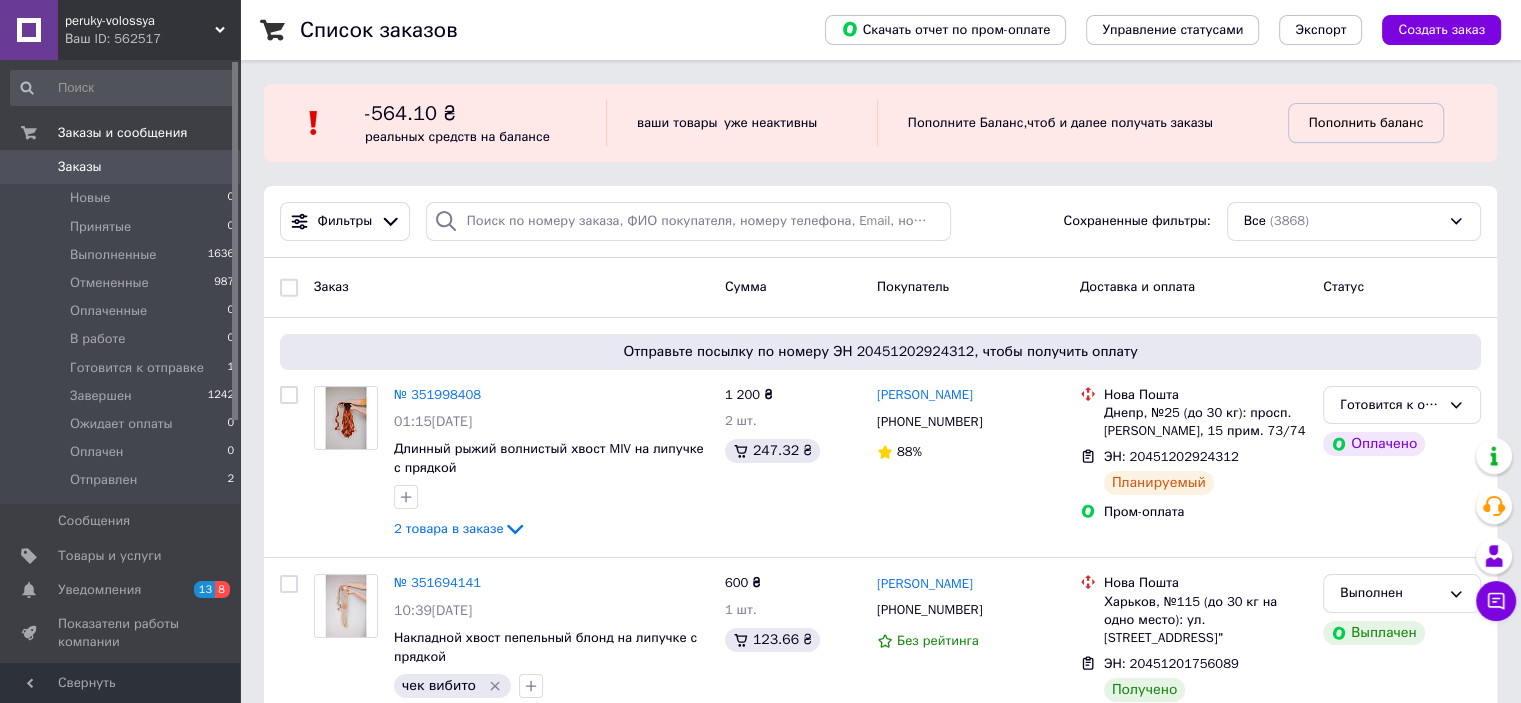 click on "Пополнить баланс" at bounding box center (1366, 123) 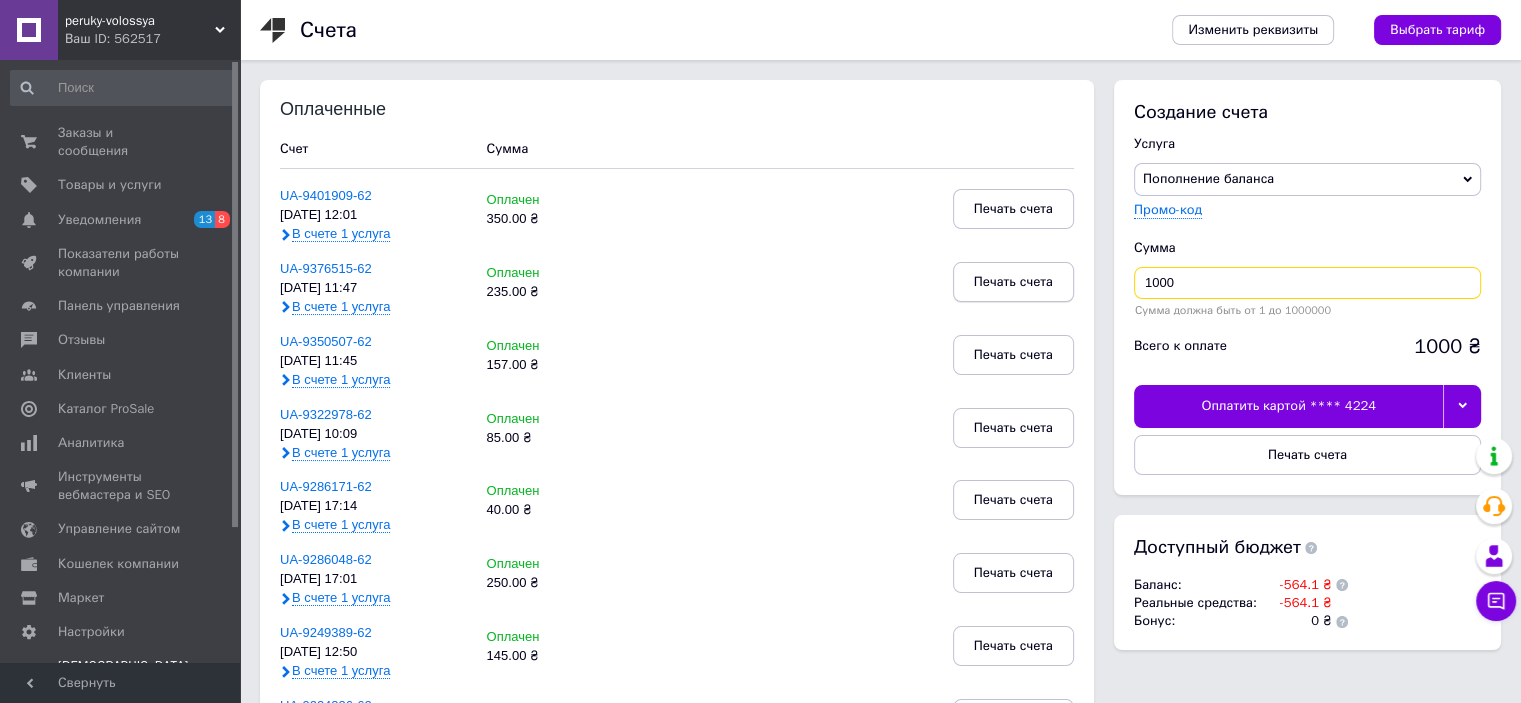 drag, startPoint x: 1191, startPoint y: 283, endPoint x: 964, endPoint y: 283, distance: 227 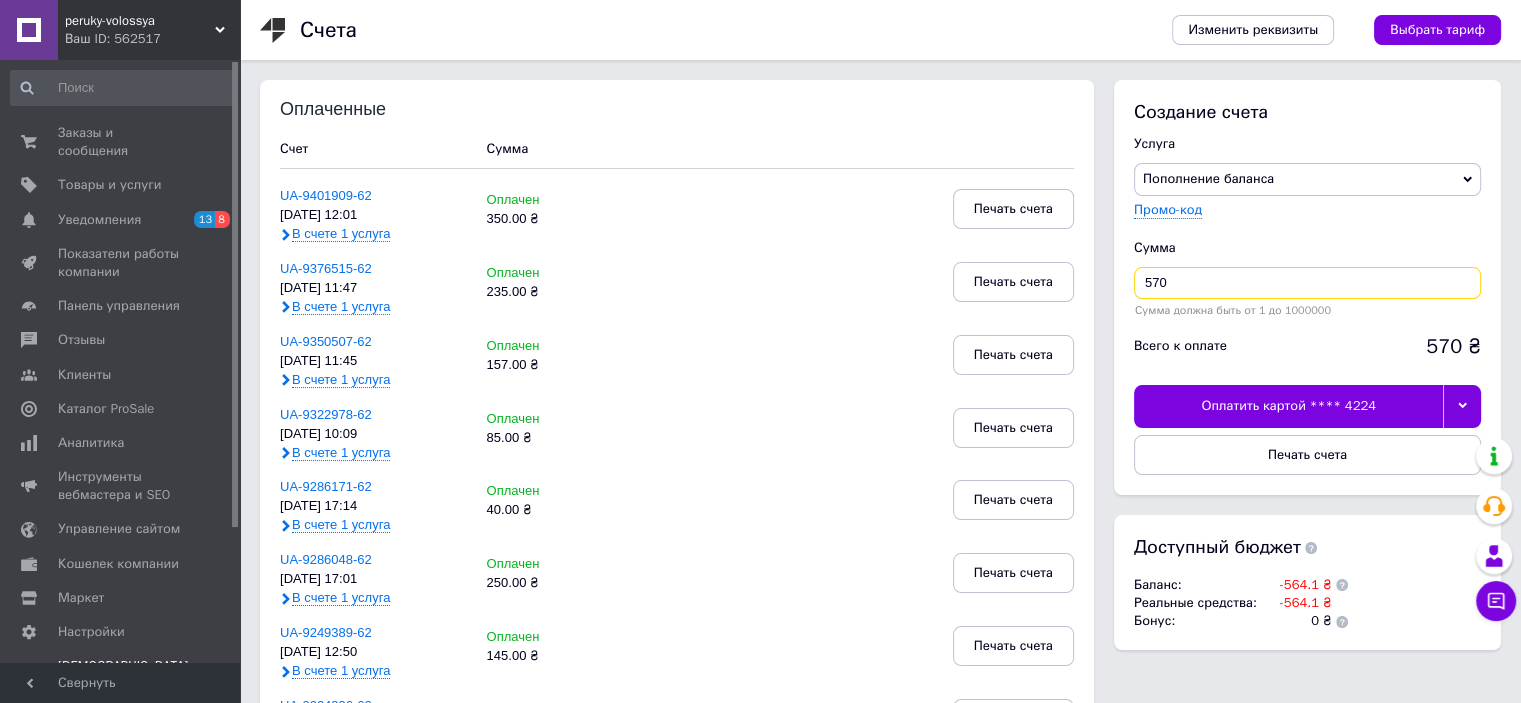 type on "570" 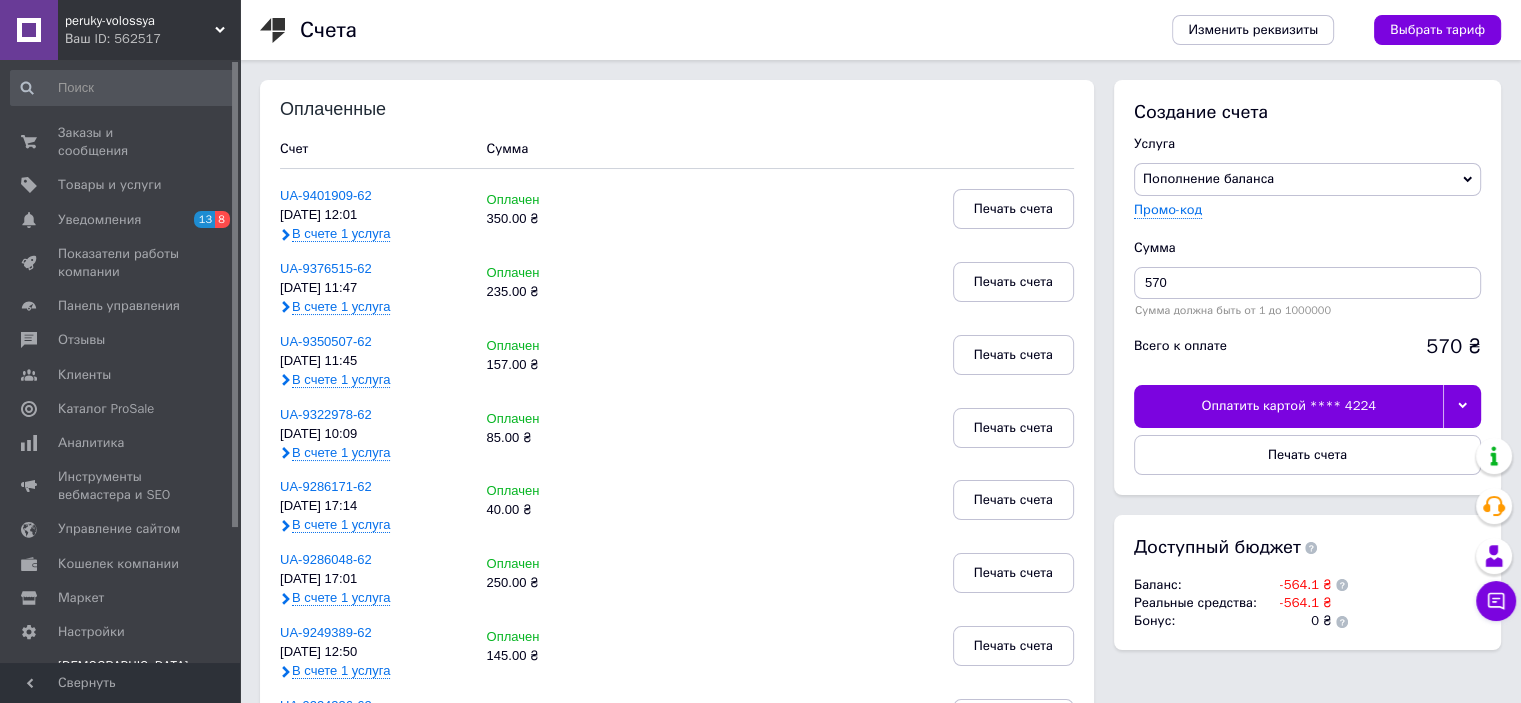 click at bounding box center [1462, 406] 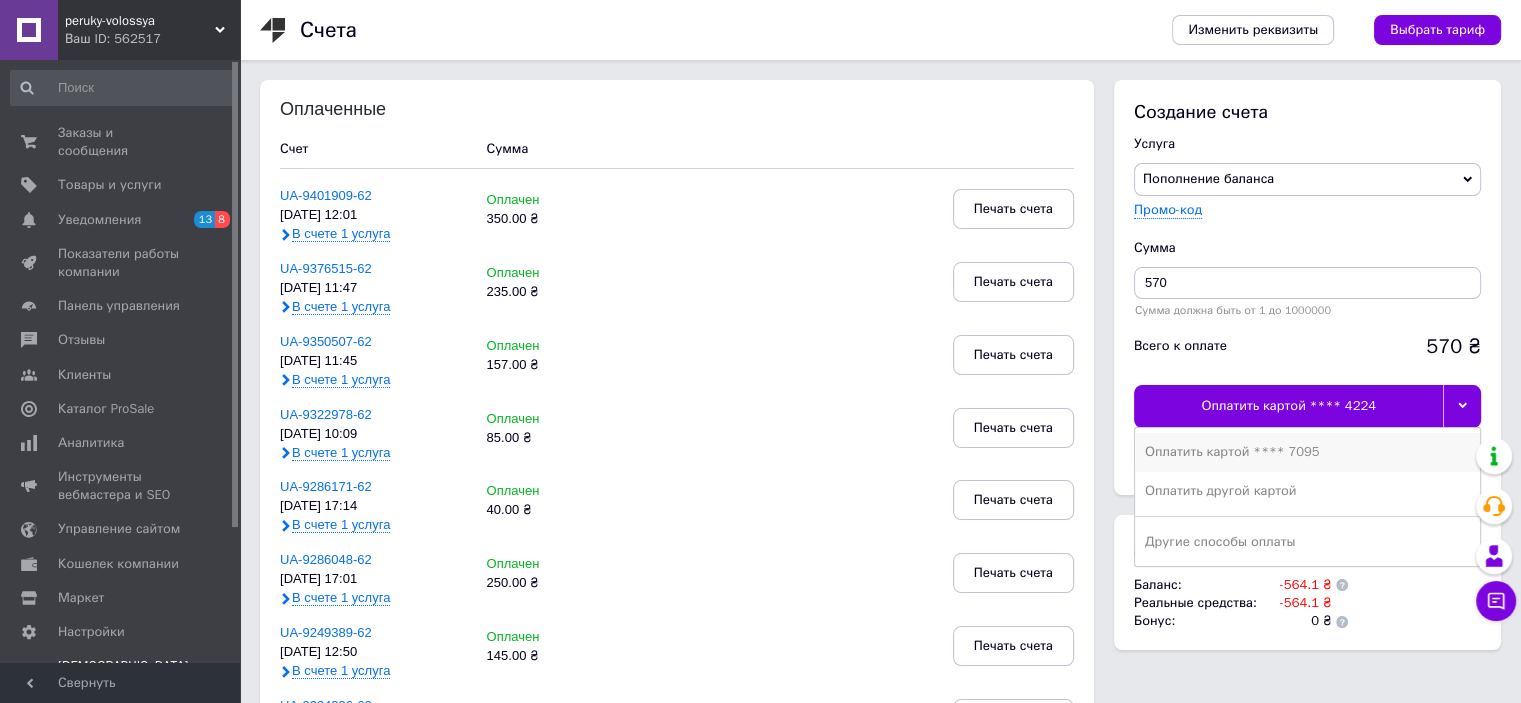 click on "Оплатить картой  **** 7095" at bounding box center [1307, 452] 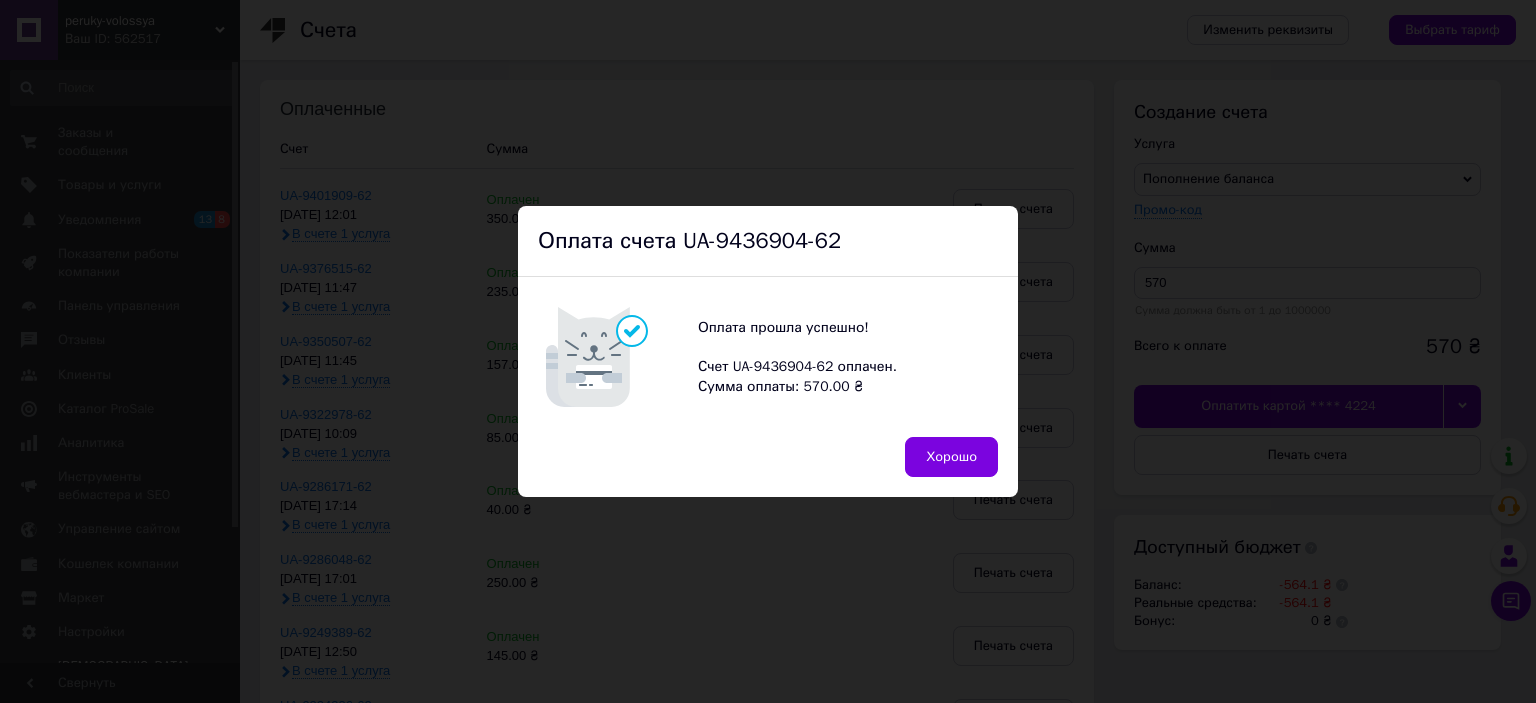 click on "Хорошо" at bounding box center [951, 457] 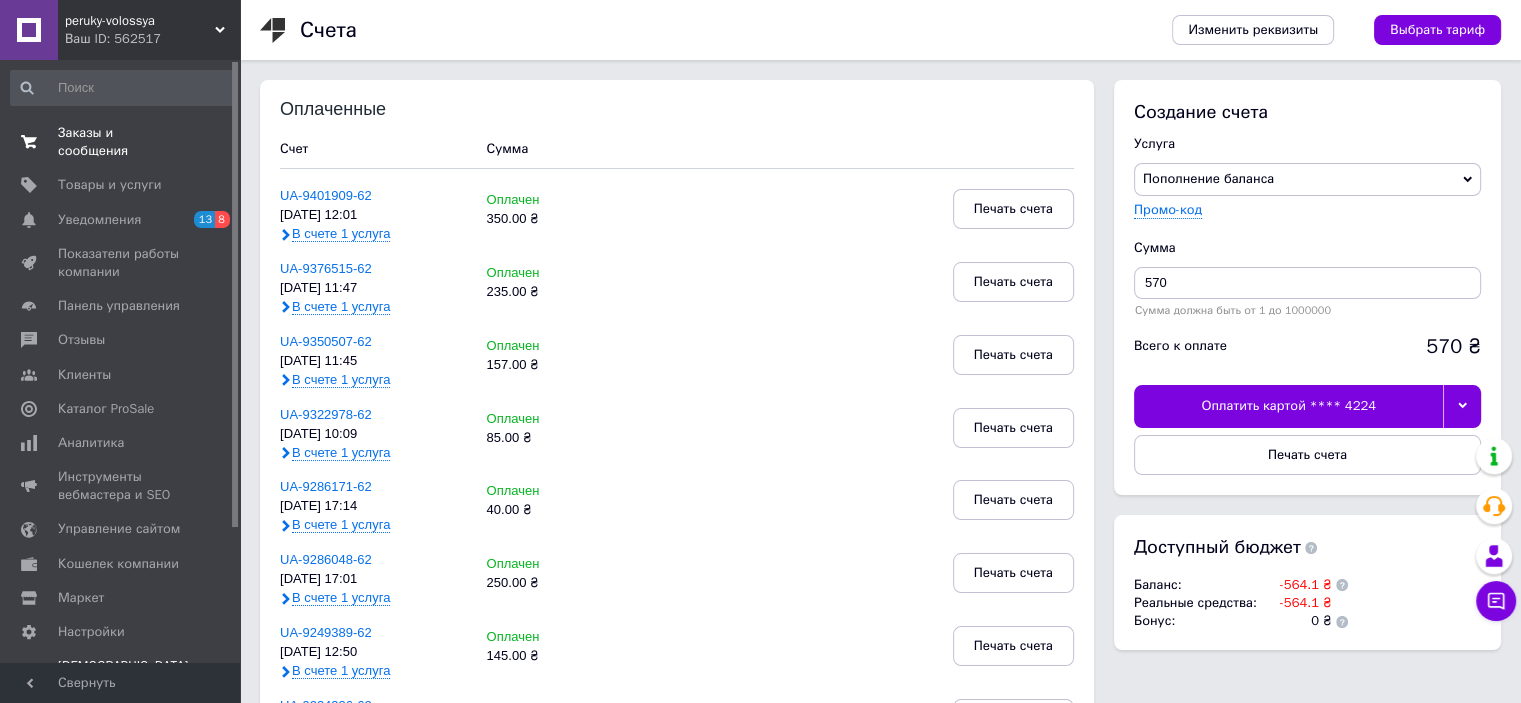 click on "Заказы и сообщения" at bounding box center [121, 142] 